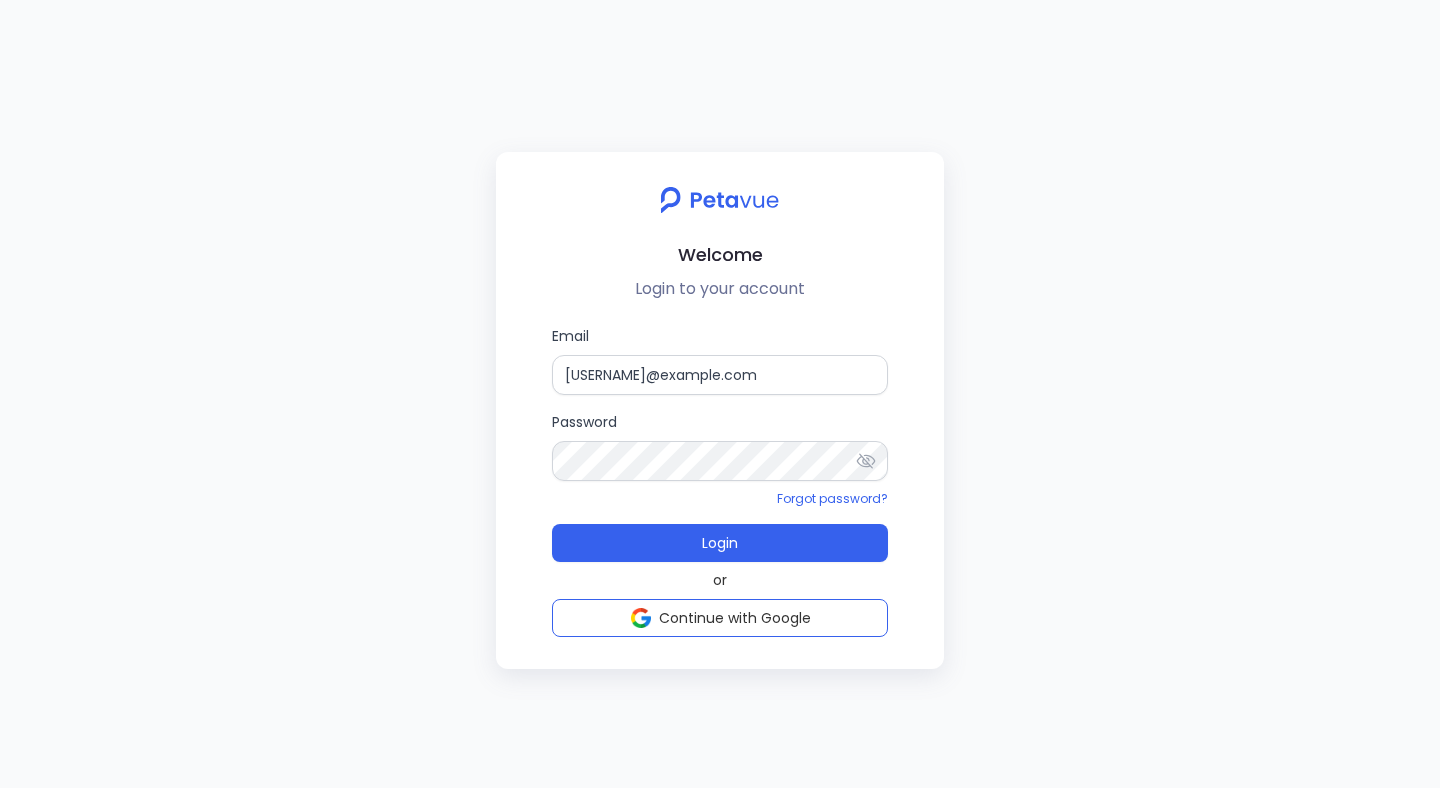 scroll, scrollTop: 0, scrollLeft: 0, axis: both 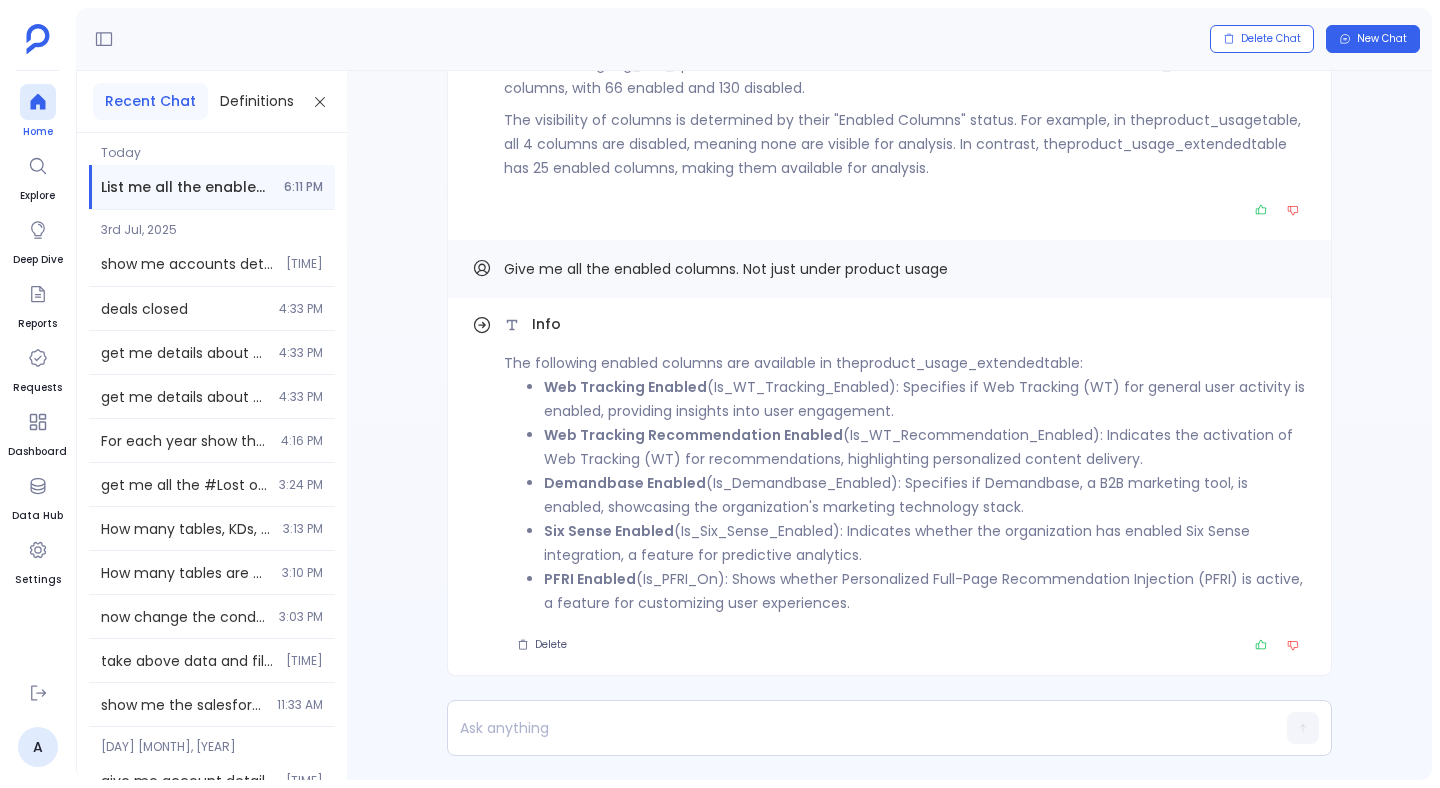click at bounding box center [38, 102] 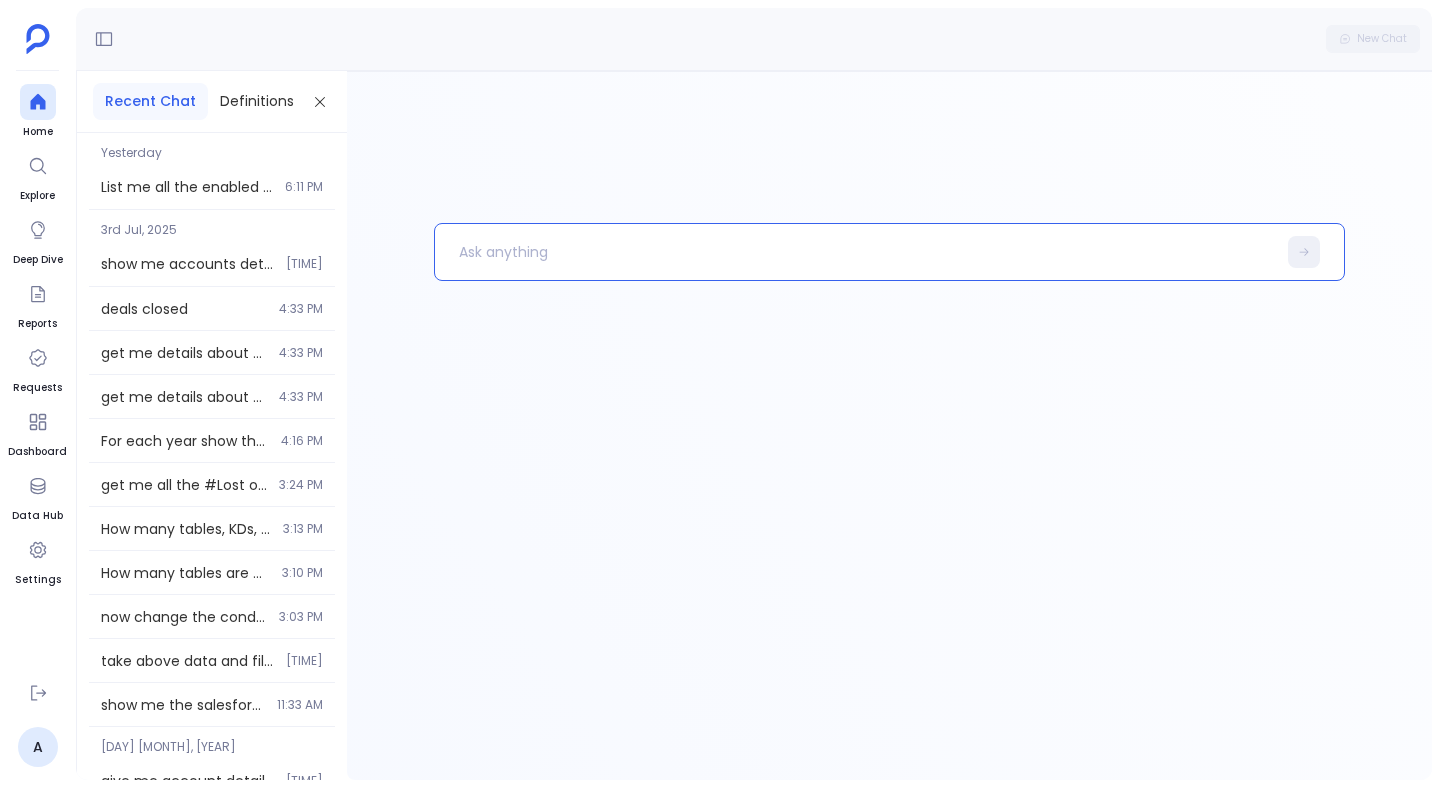 click at bounding box center (855, 252) 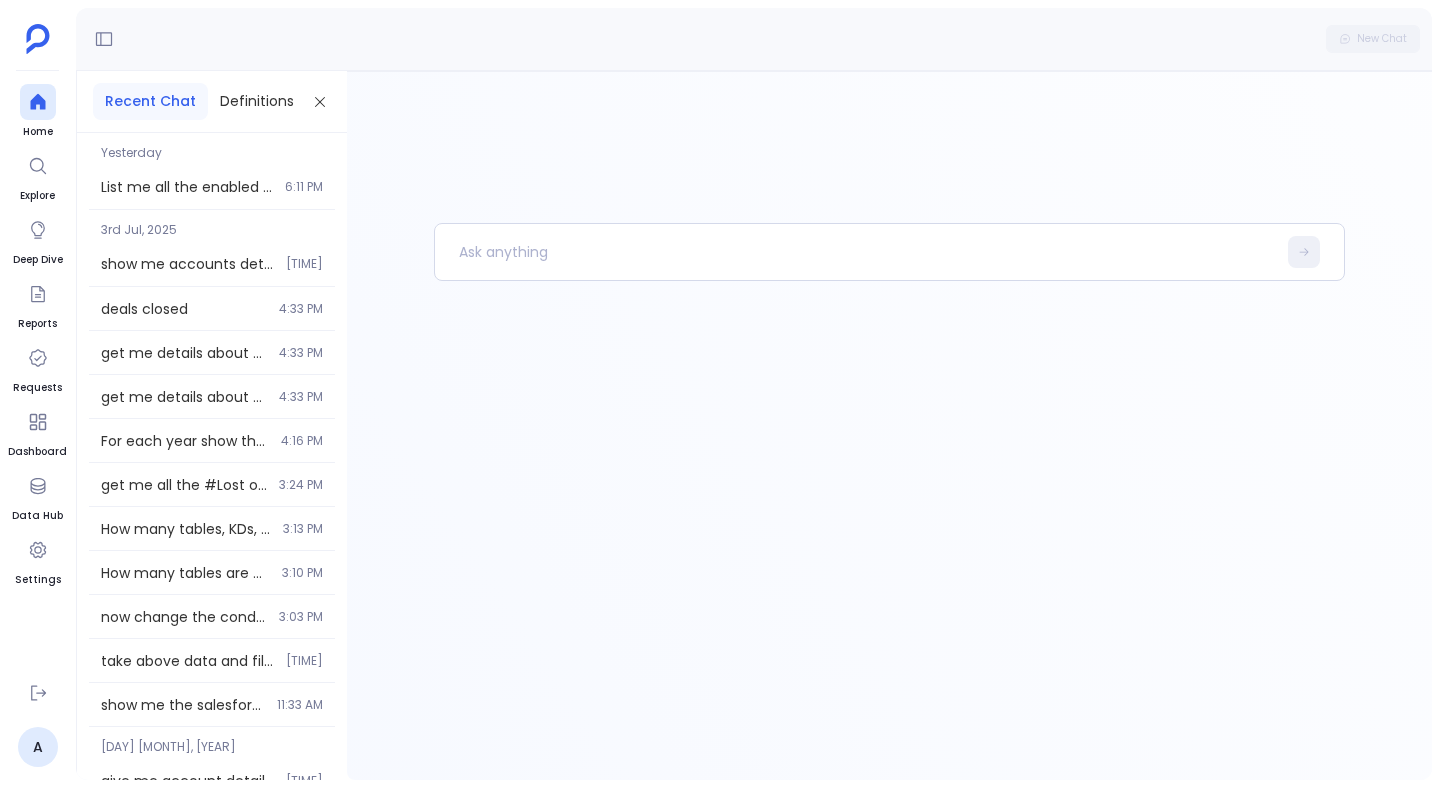 click on "Recent Chat" at bounding box center [150, 101] 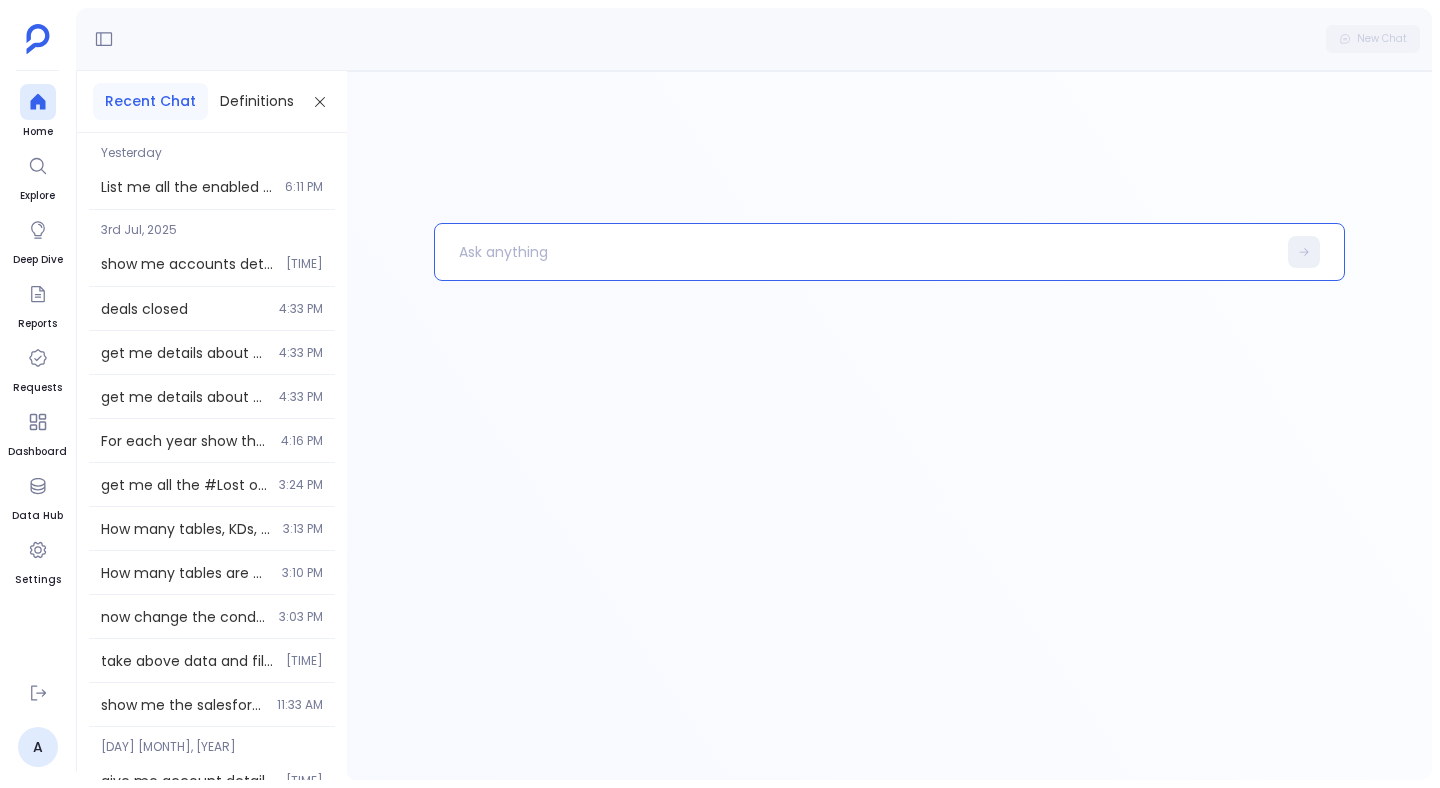 click at bounding box center (855, 252) 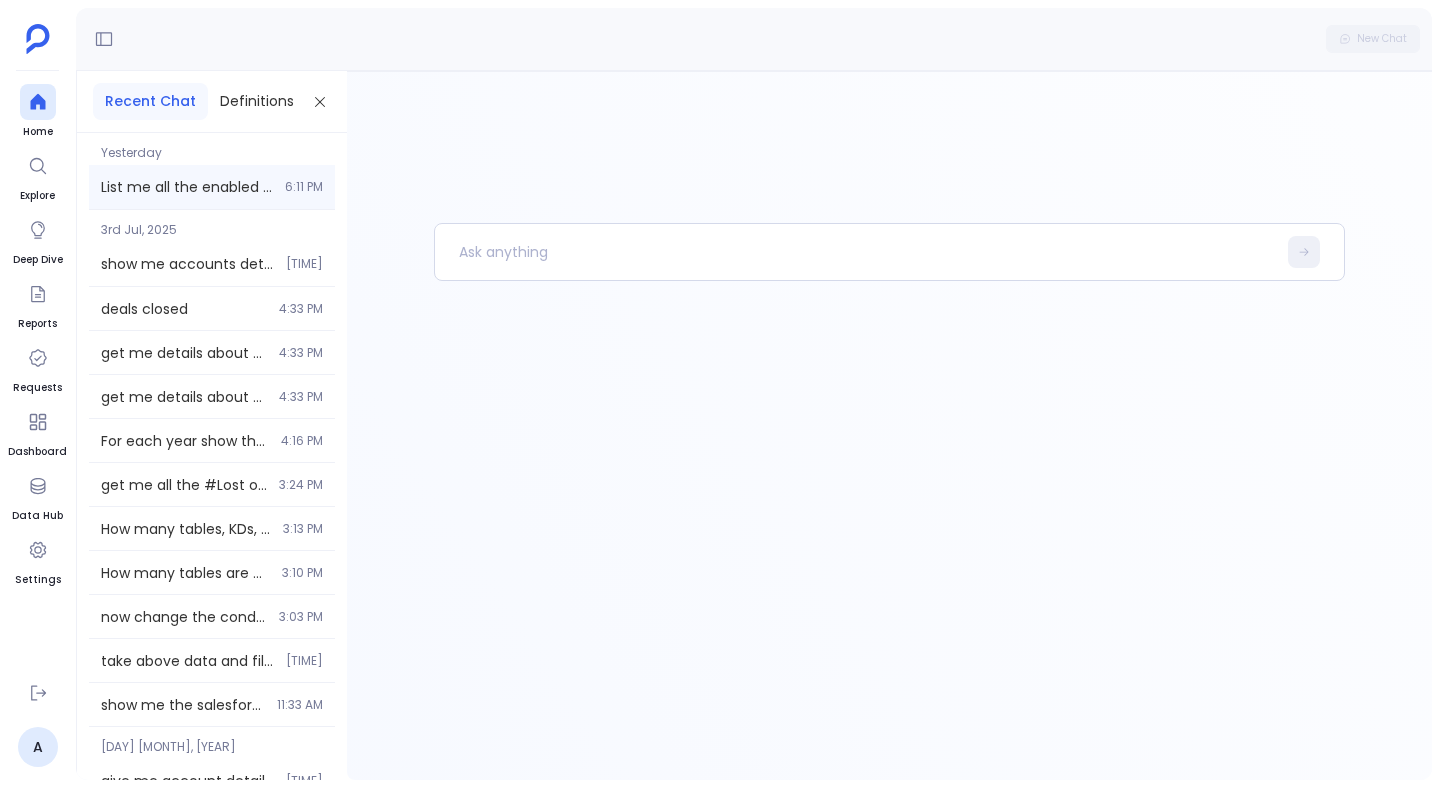 click on "List me all the enabled tables 6:11 PM" at bounding box center [212, 187] 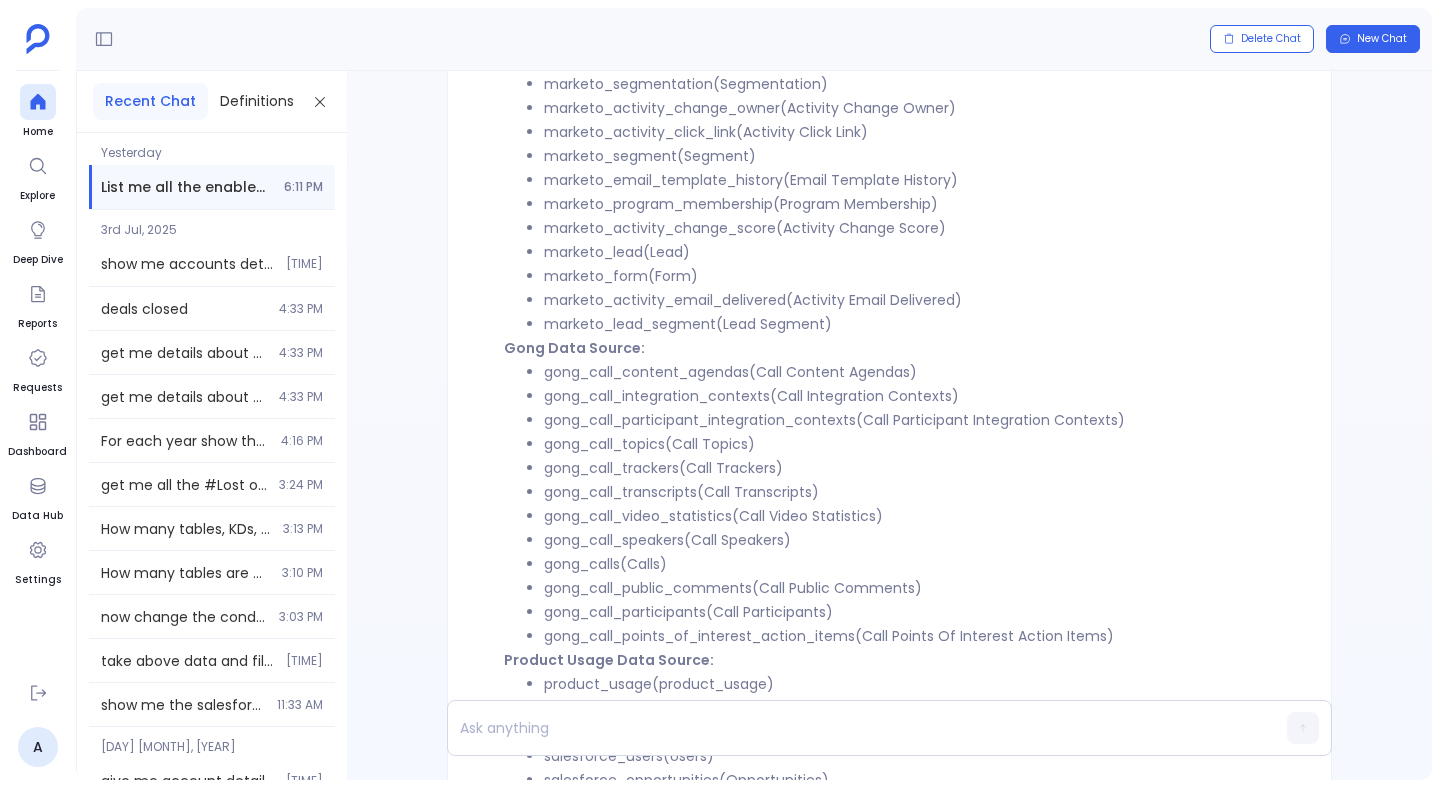 scroll, scrollTop: -3201, scrollLeft: 0, axis: vertical 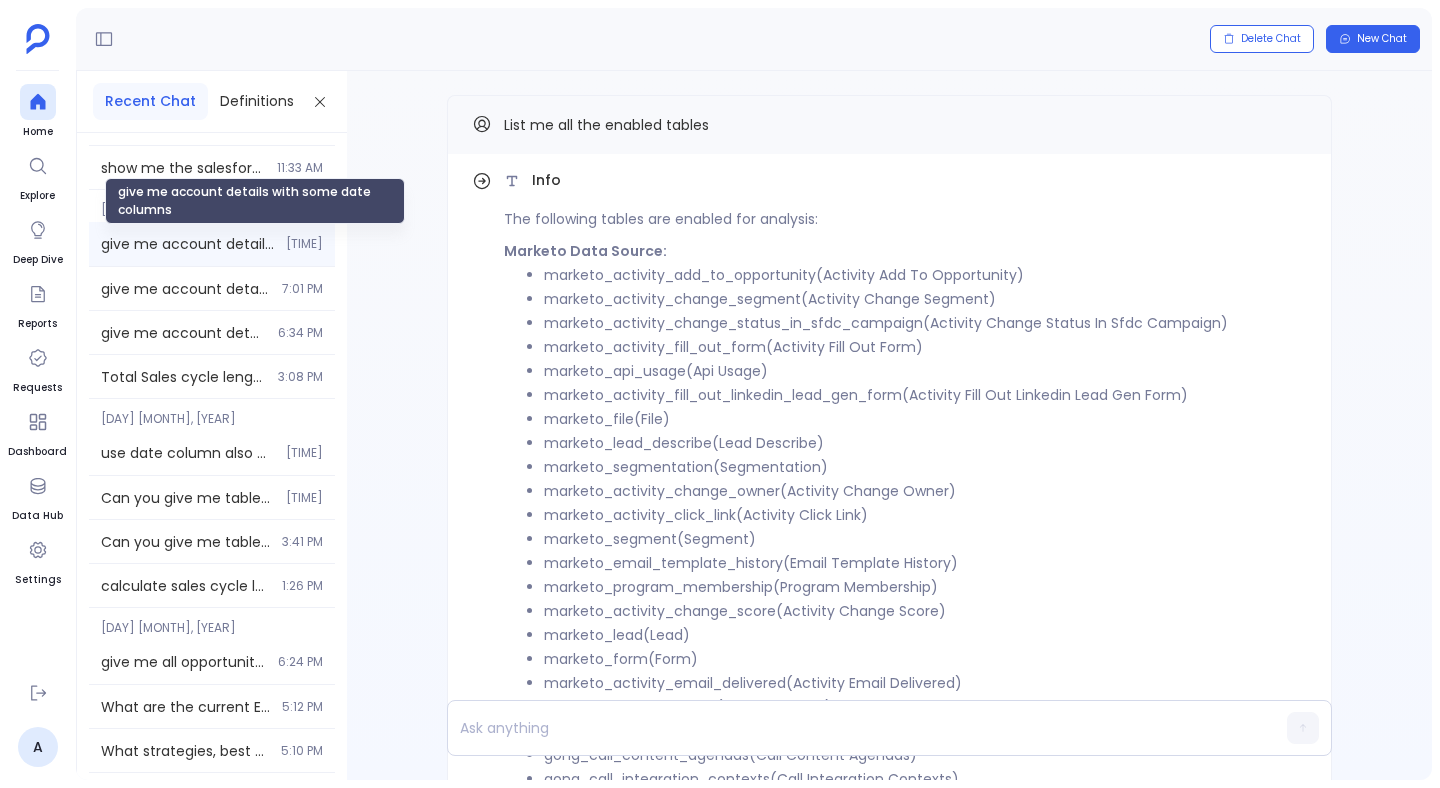 click on "give me account details with some date columns" at bounding box center [187, 244] 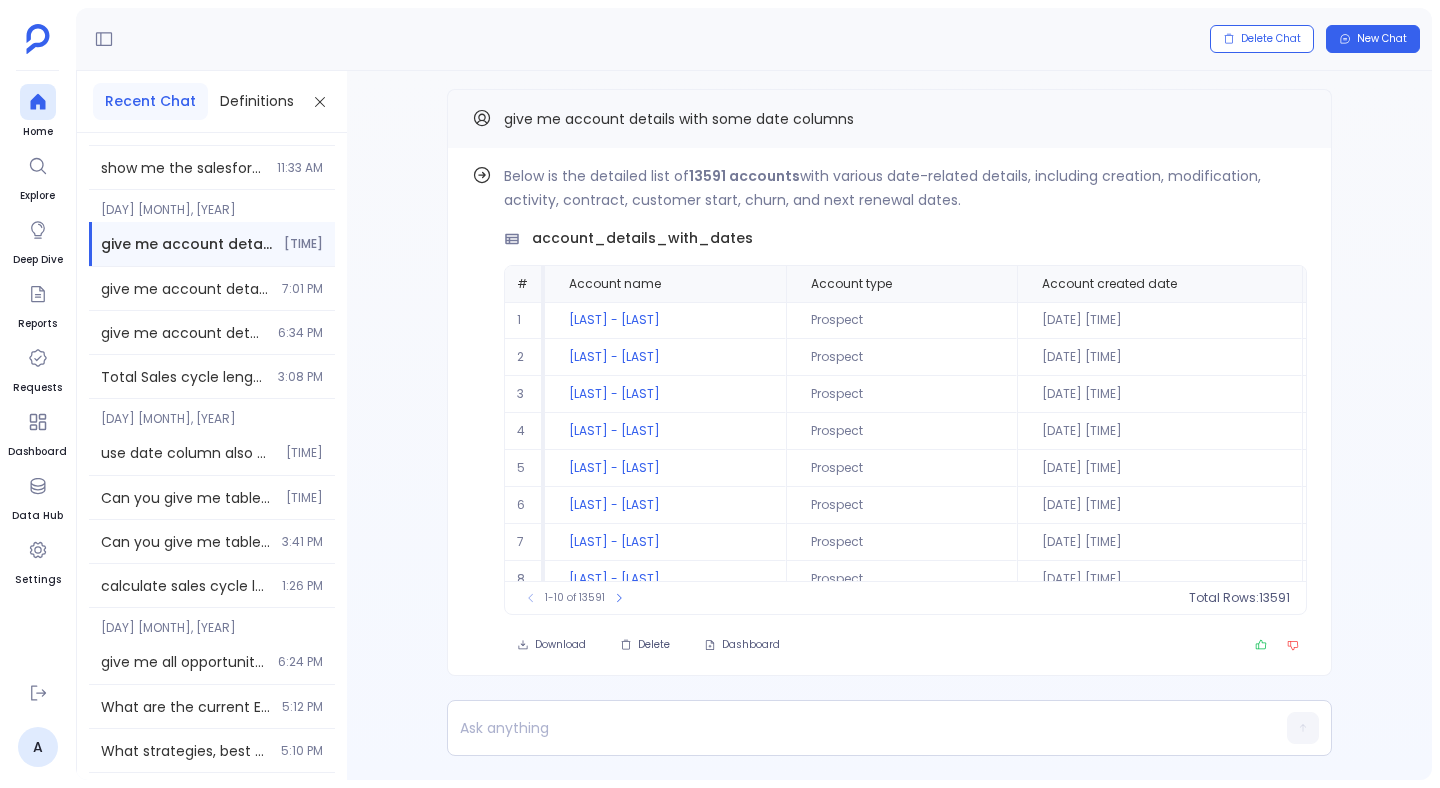 scroll, scrollTop: -6, scrollLeft: 0, axis: vertical 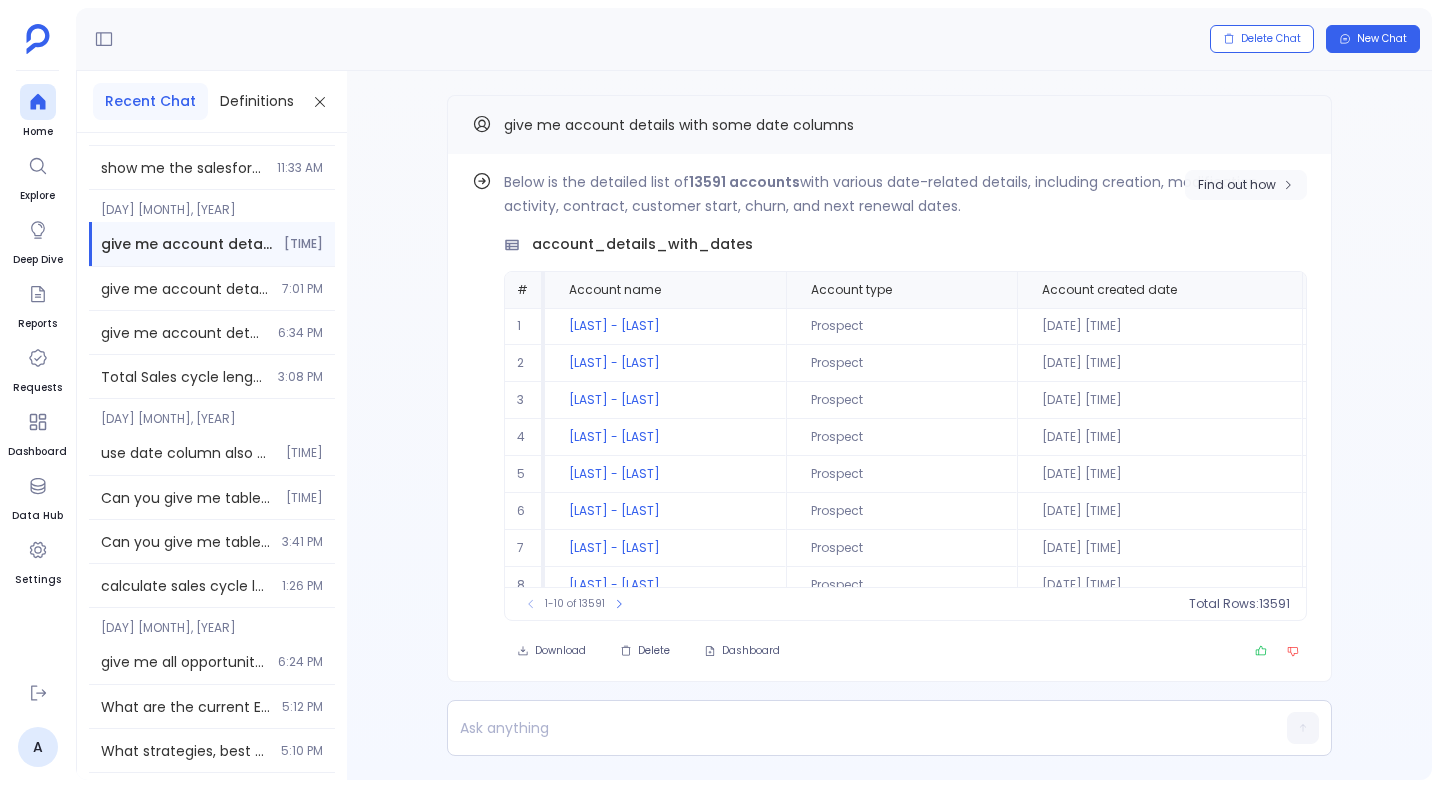 click on "Find out how" at bounding box center (1237, 185) 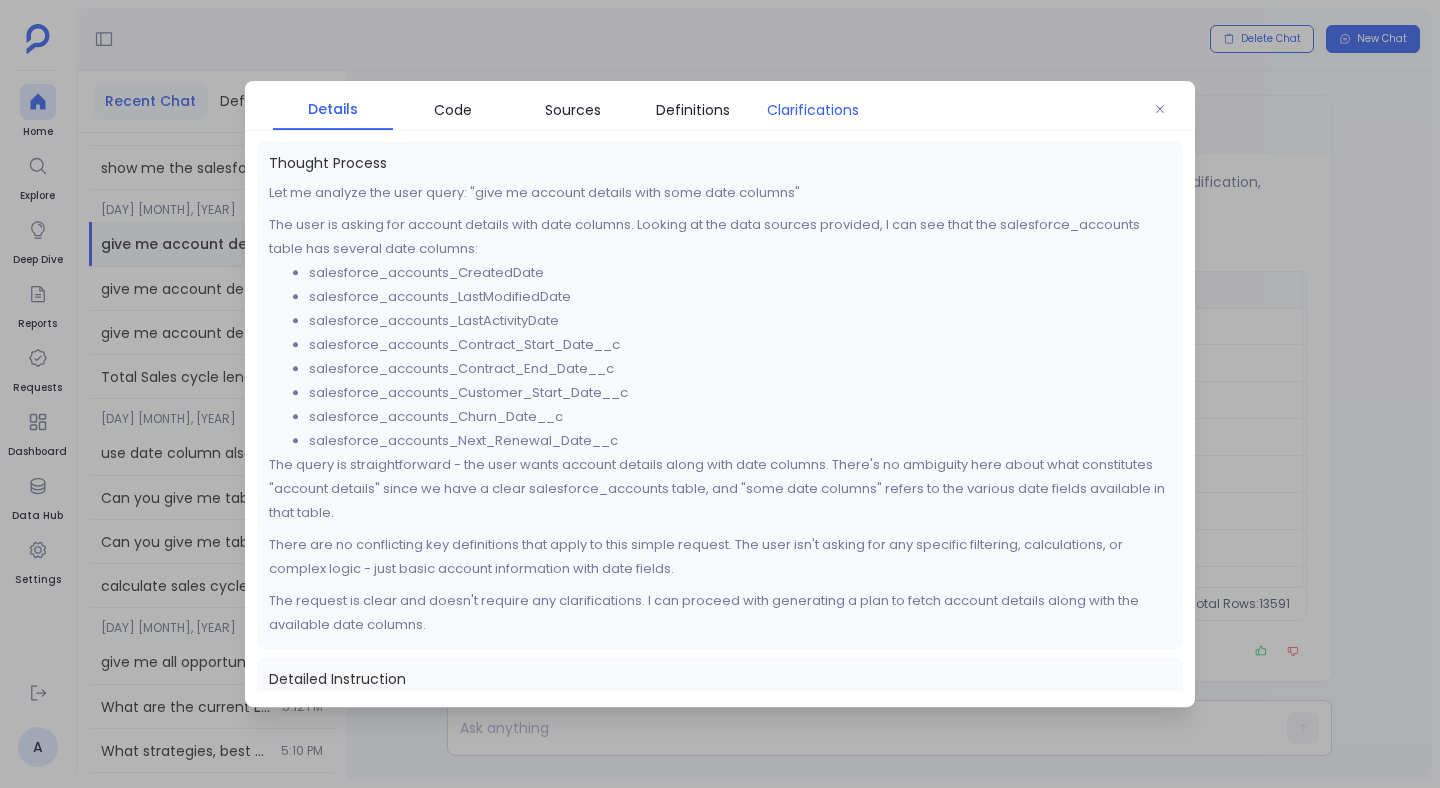 click on "Clarifications" at bounding box center (813, 110) 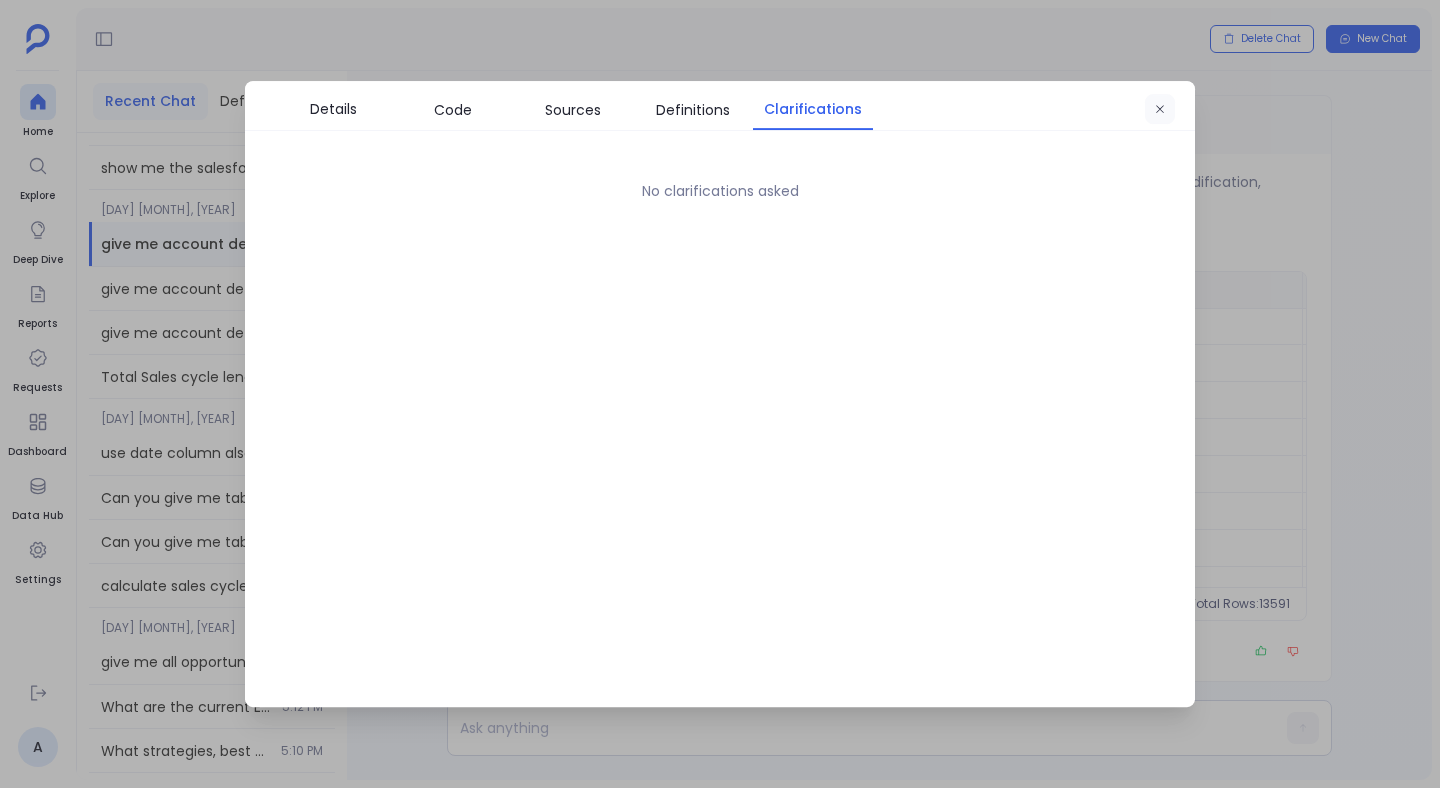 click at bounding box center [1160, 110] 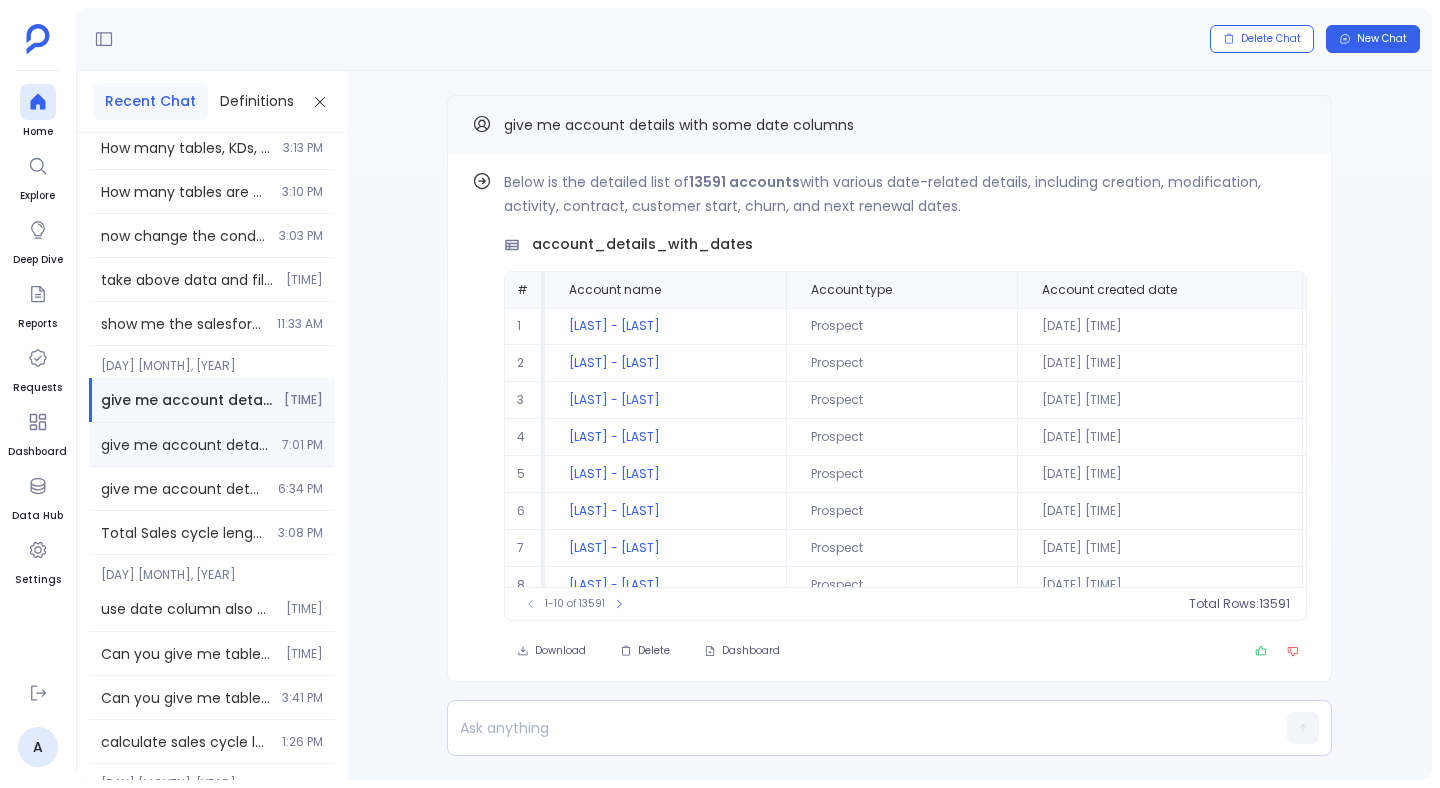 scroll, scrollTop: 358, scrollLeft: 0, axis: vertical 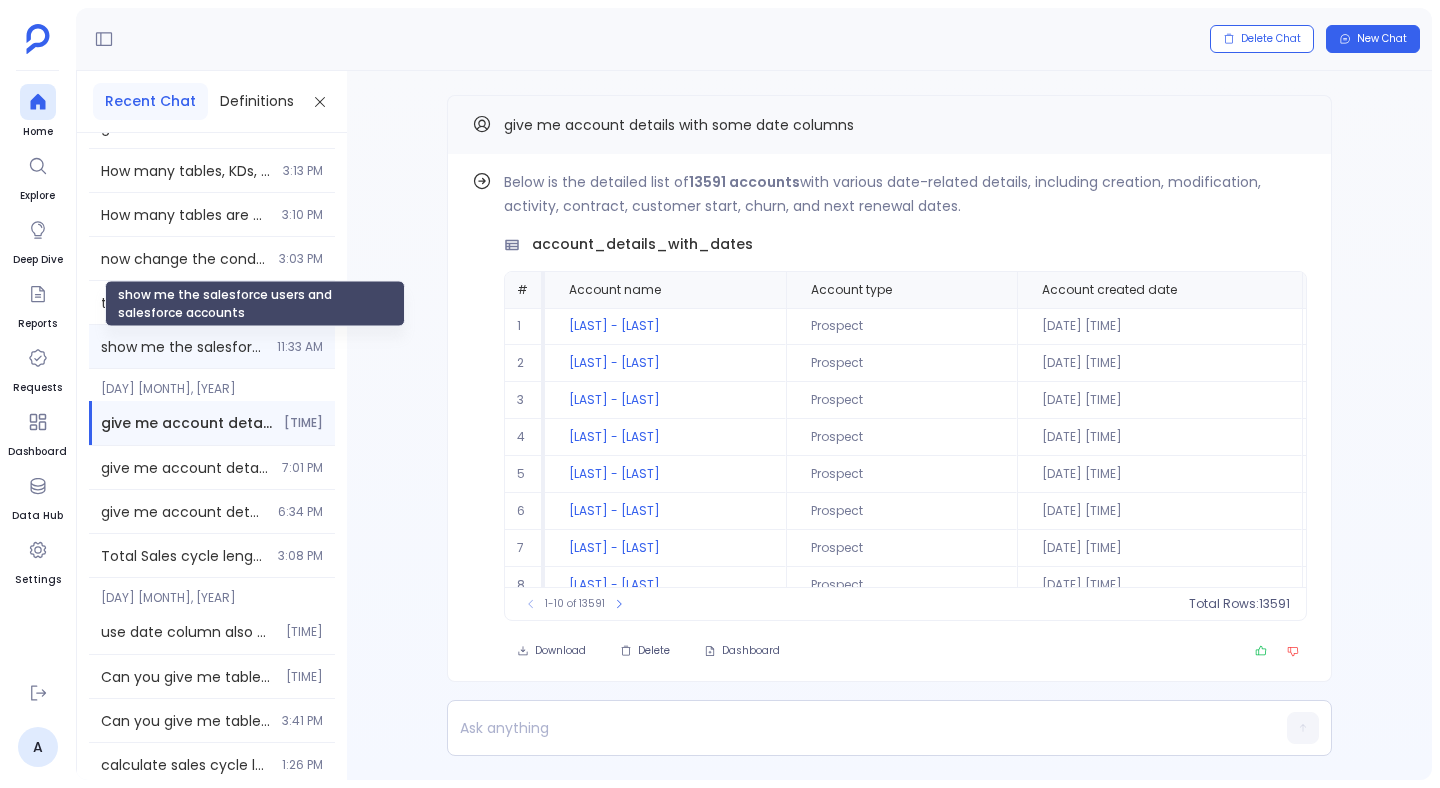 click on "show me the salesforce users and salesforce accounts" at bounding box center (183, 347) 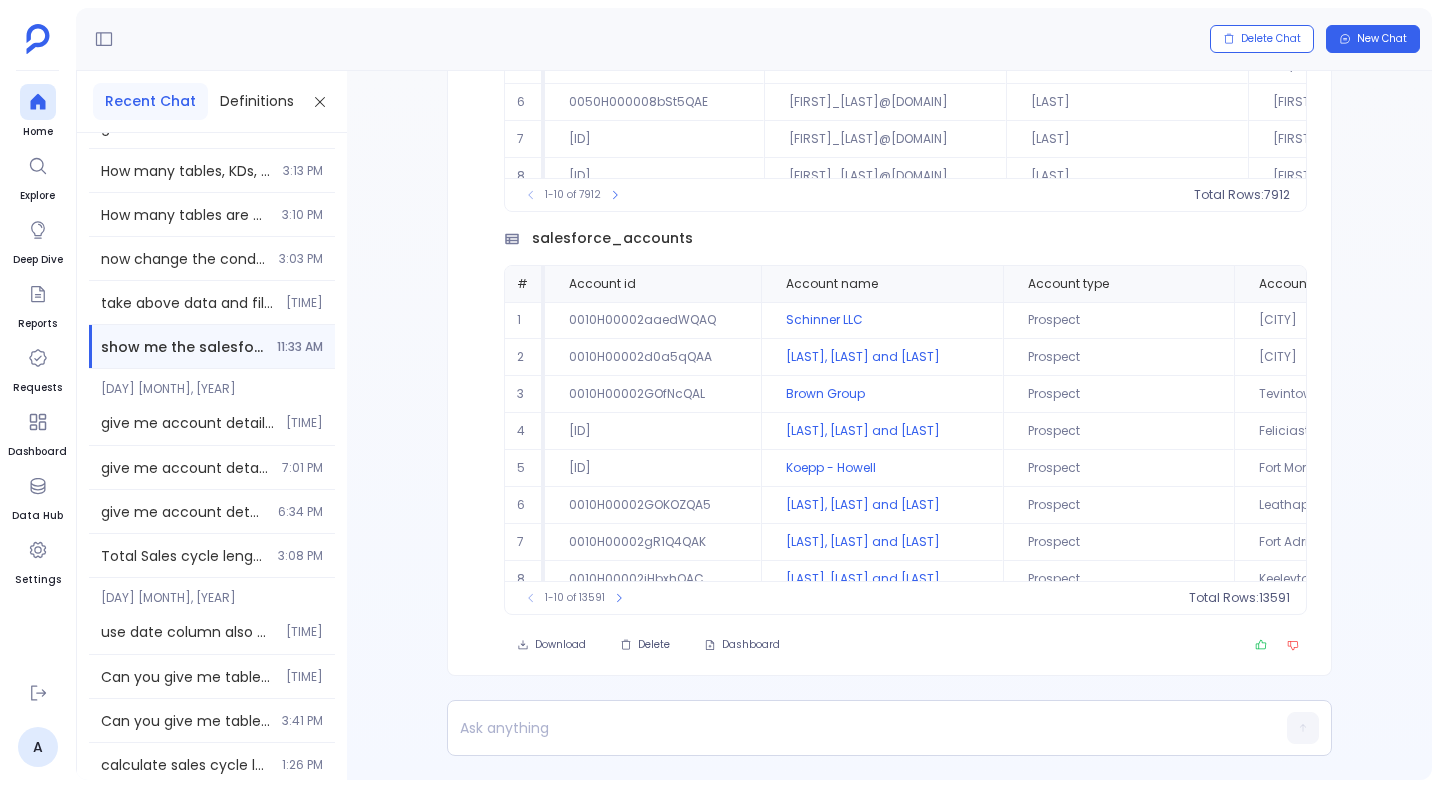 scroll, scrollTop: -345, scrollLeft: 0, axis: vertical 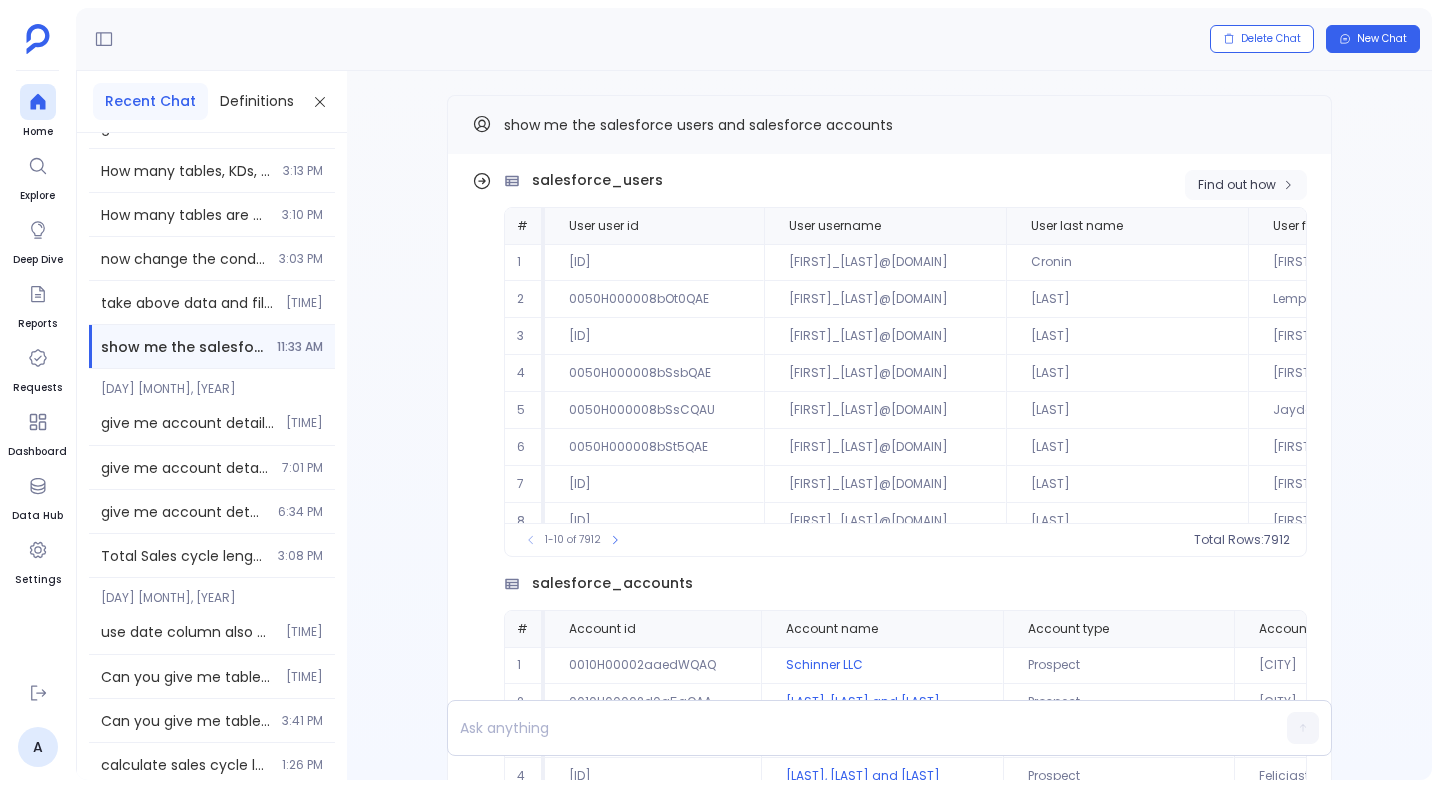 click on "Find out how" at bounding box center (1246, 185) 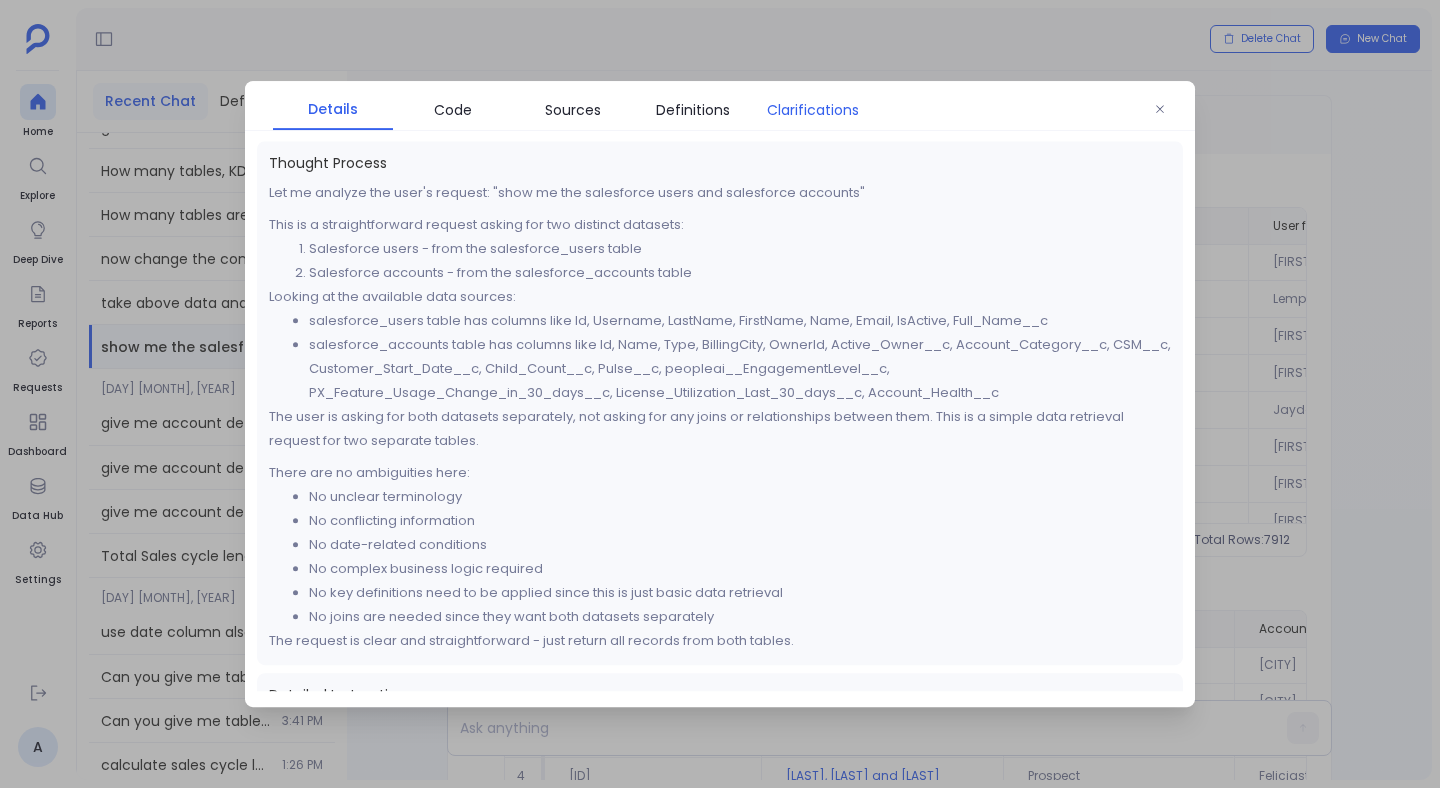 click on "Clarifications" at bounding box center [813, 110] 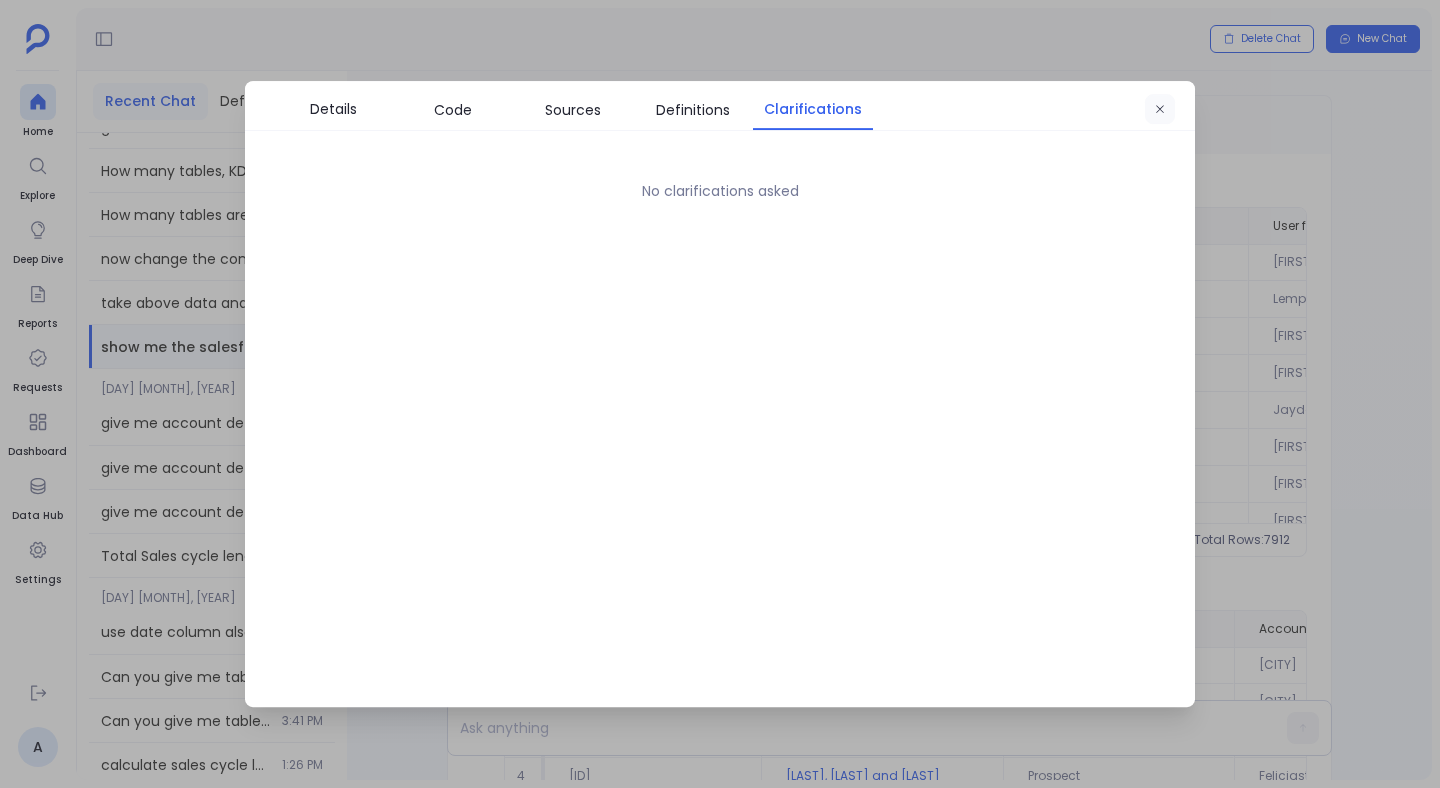 click at bounding box center [1160, 110] 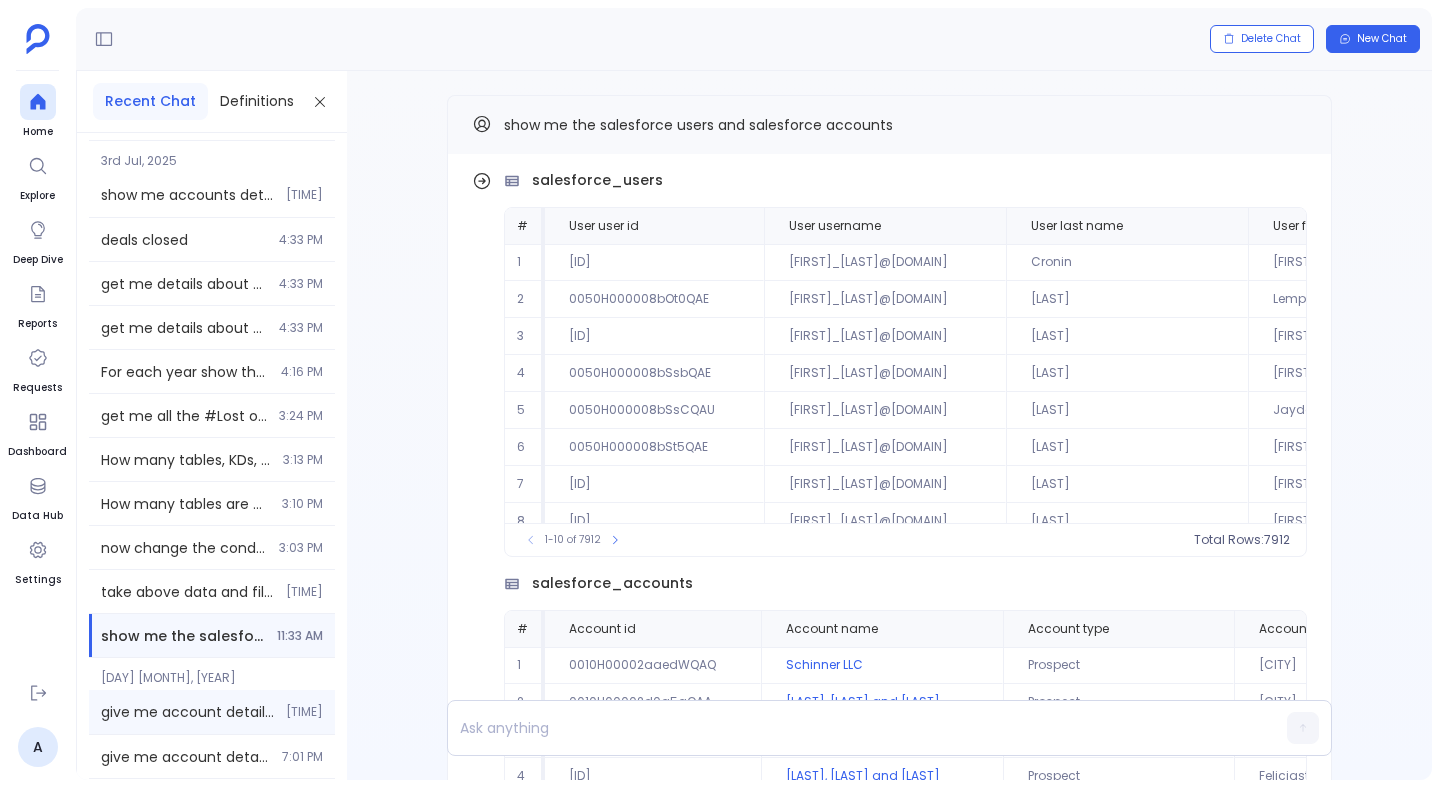 scroll, scrollTop: 67, scrollLeft: 0, axis: vertical 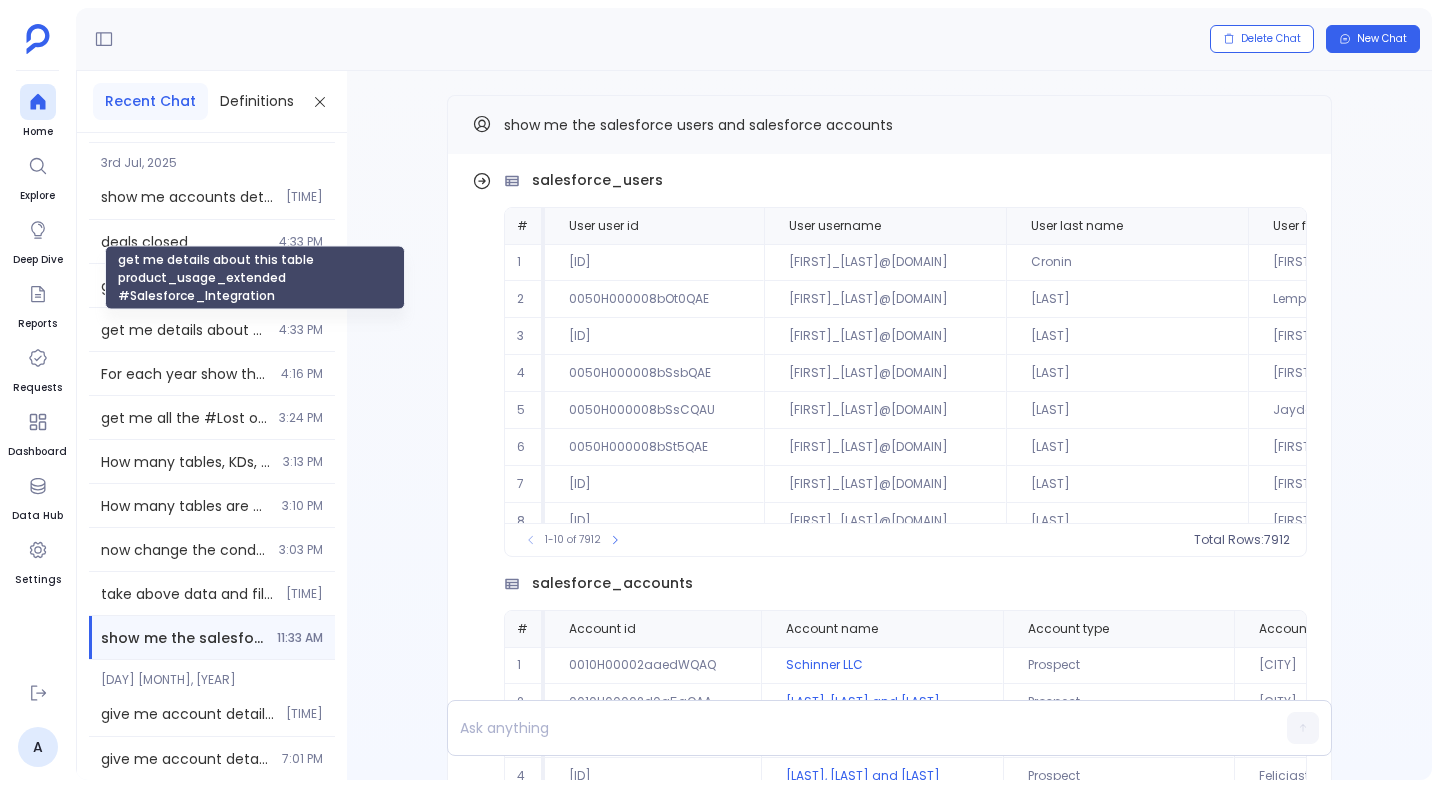 click on "get me details about this table product_usage_extended #Salesforce_Integration" at bounding box center [255, 278] 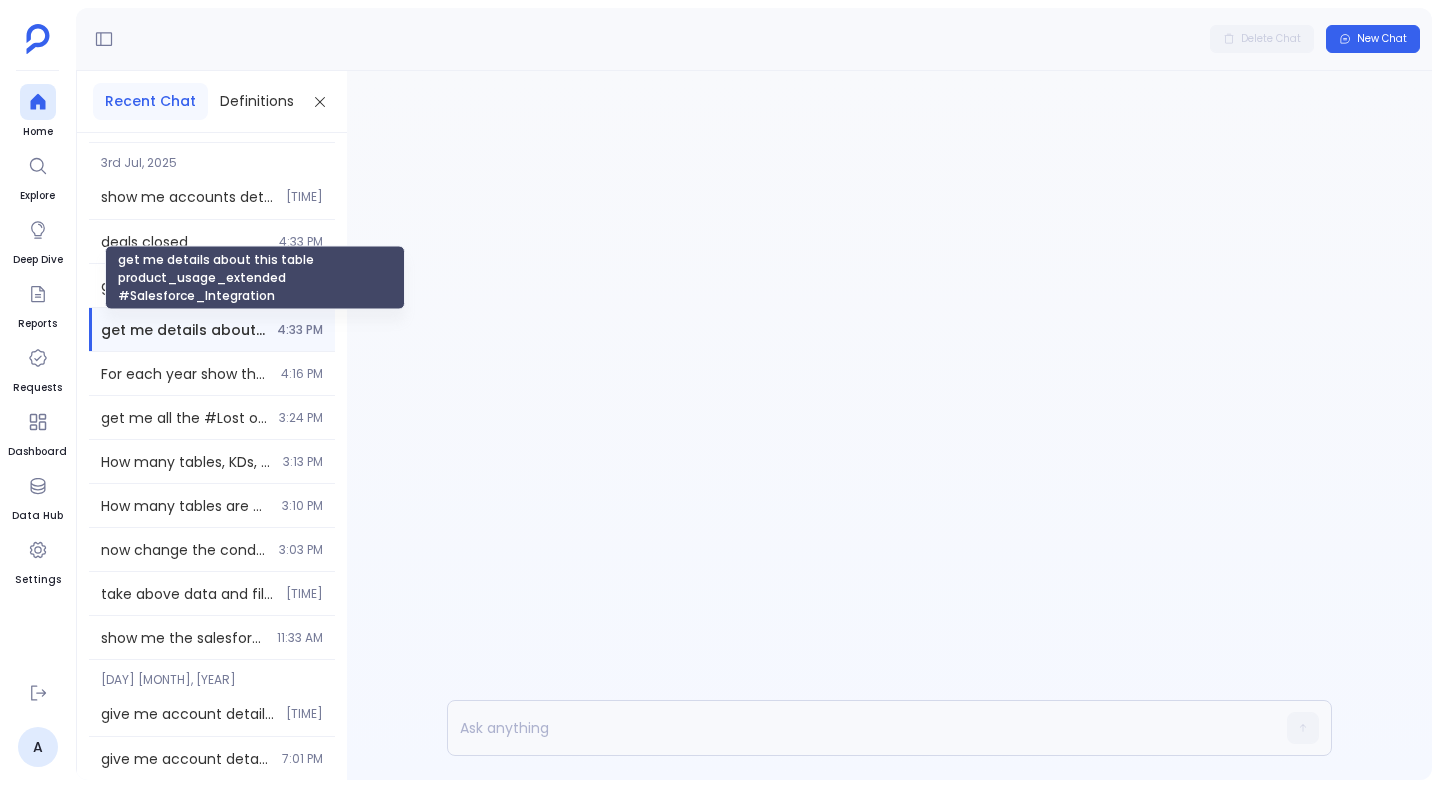 scroll, scrollTop: 0, scrollLeft: 0, axis: both 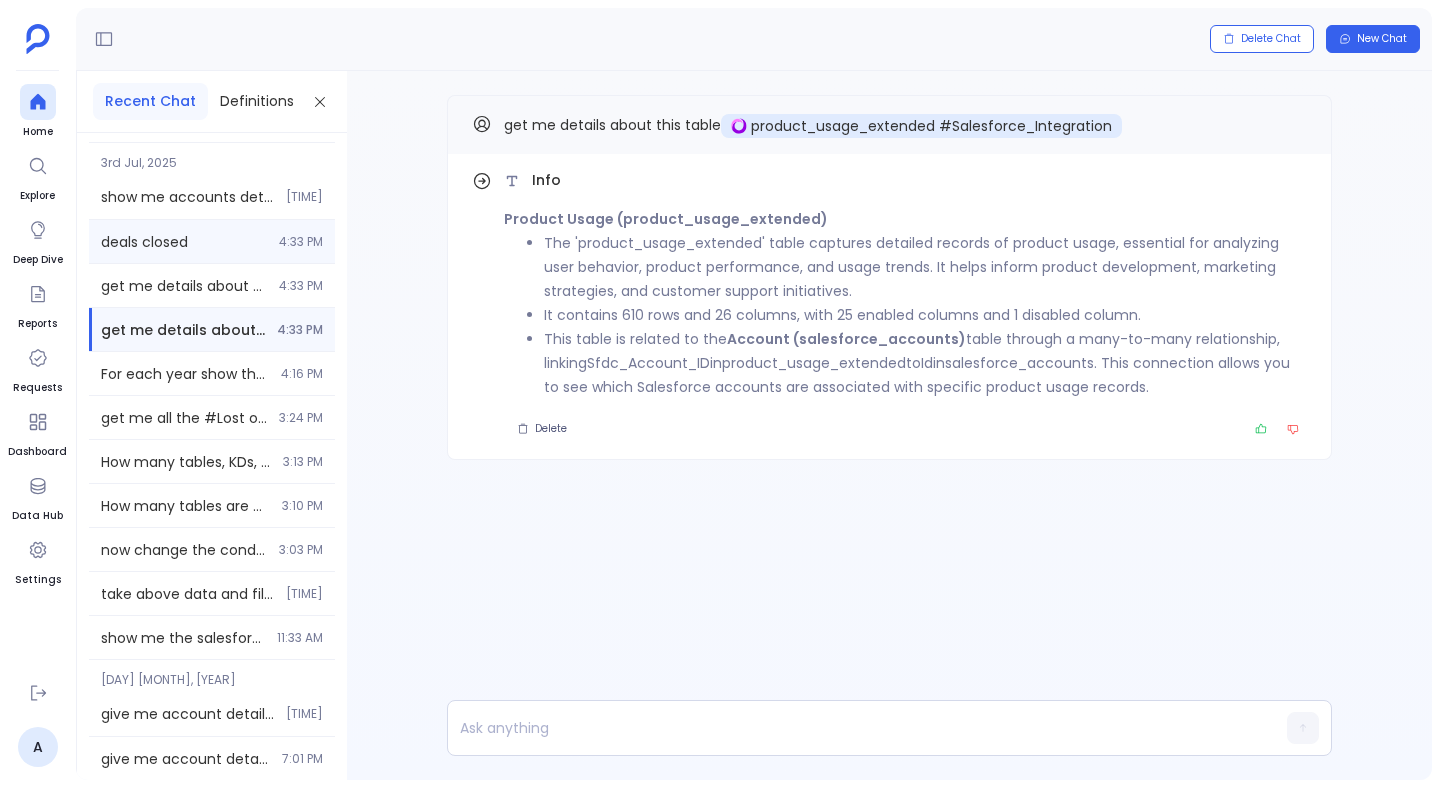 click on "deals closed" at bounding box center [187, 120] 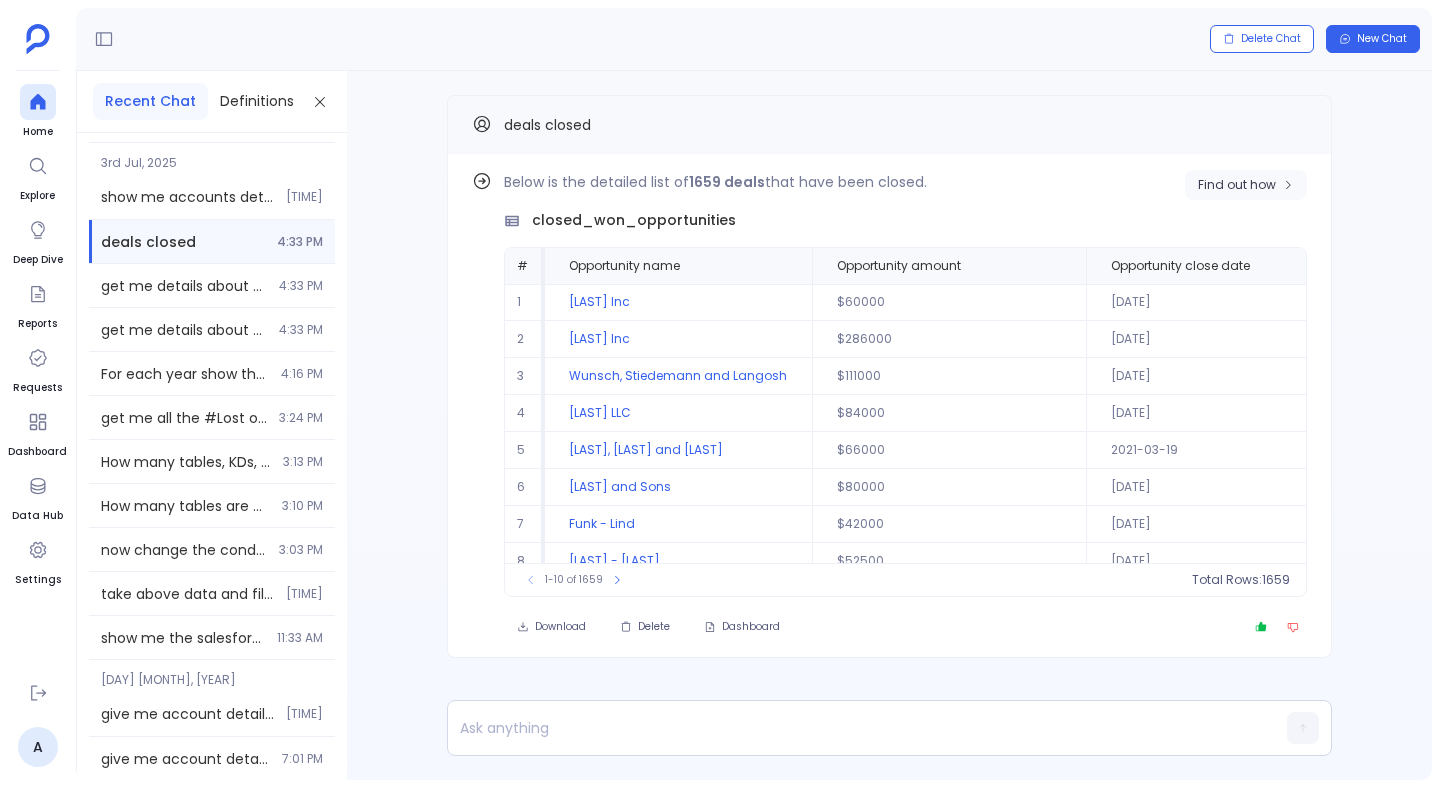 click on "Find out how" at bounding box center [1246, 185] 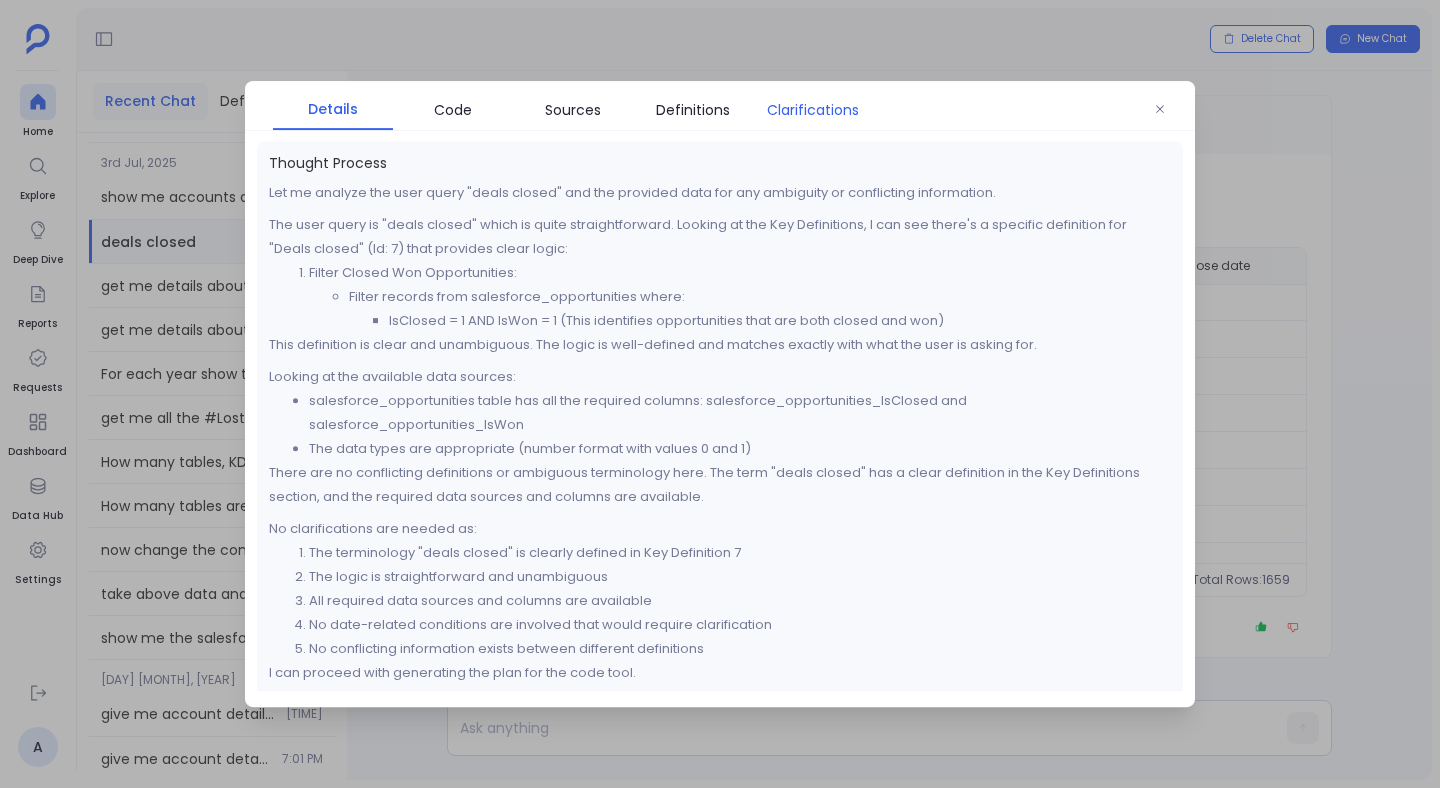 click on "Clarifications" at bounding box center (813, 110) 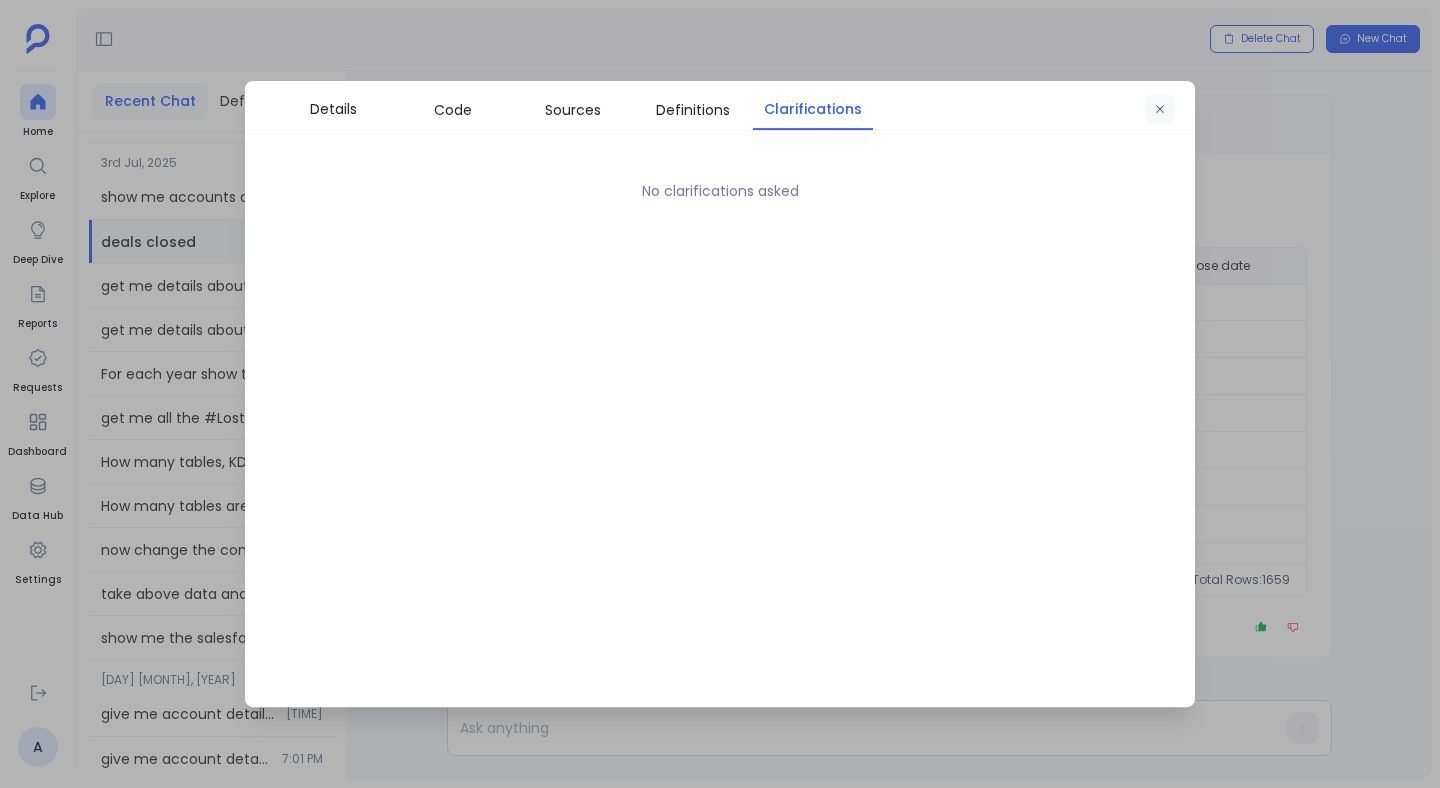 click at bounding box center [1160, 110] 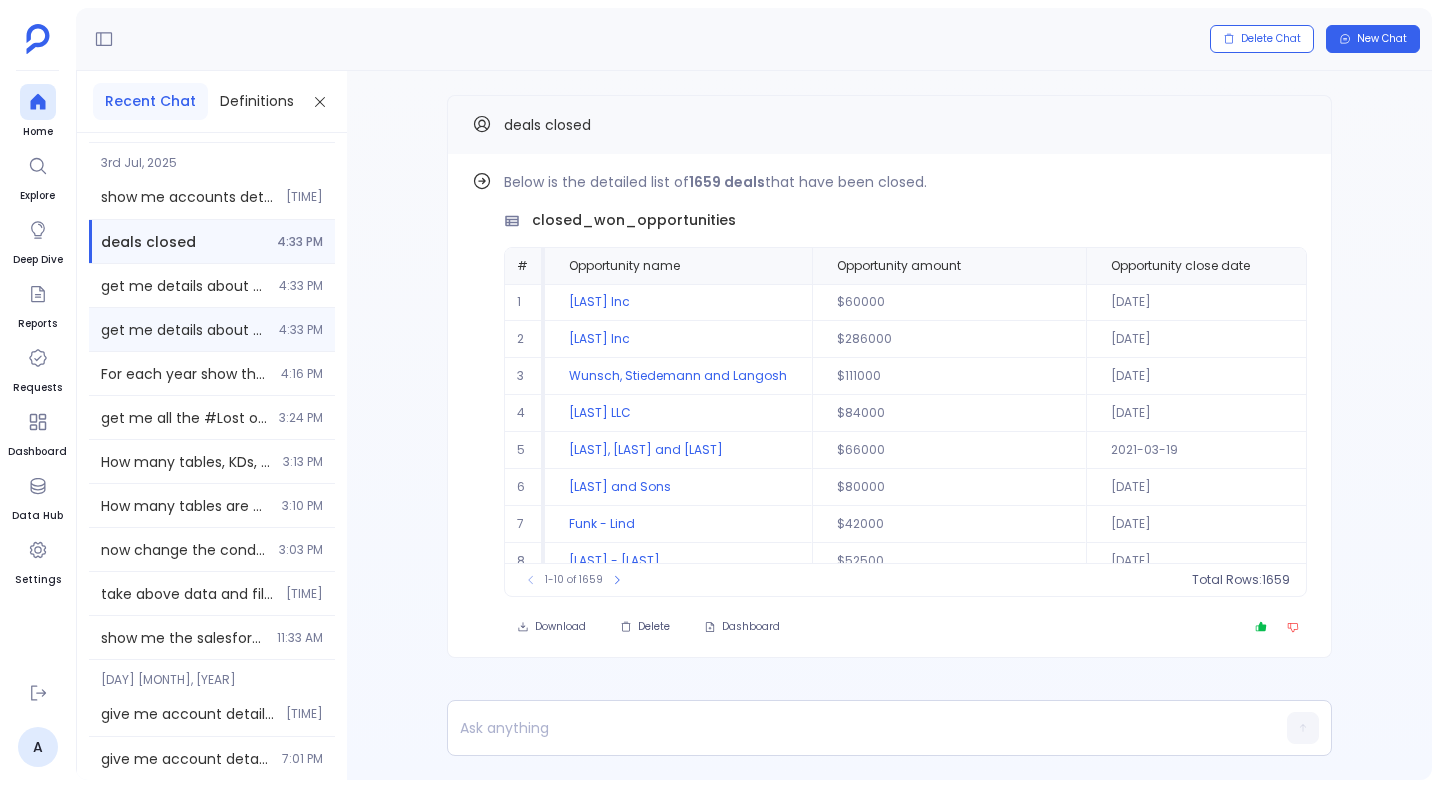 scroll, scrollTop: 0, scrollLeft: 0, axis: both 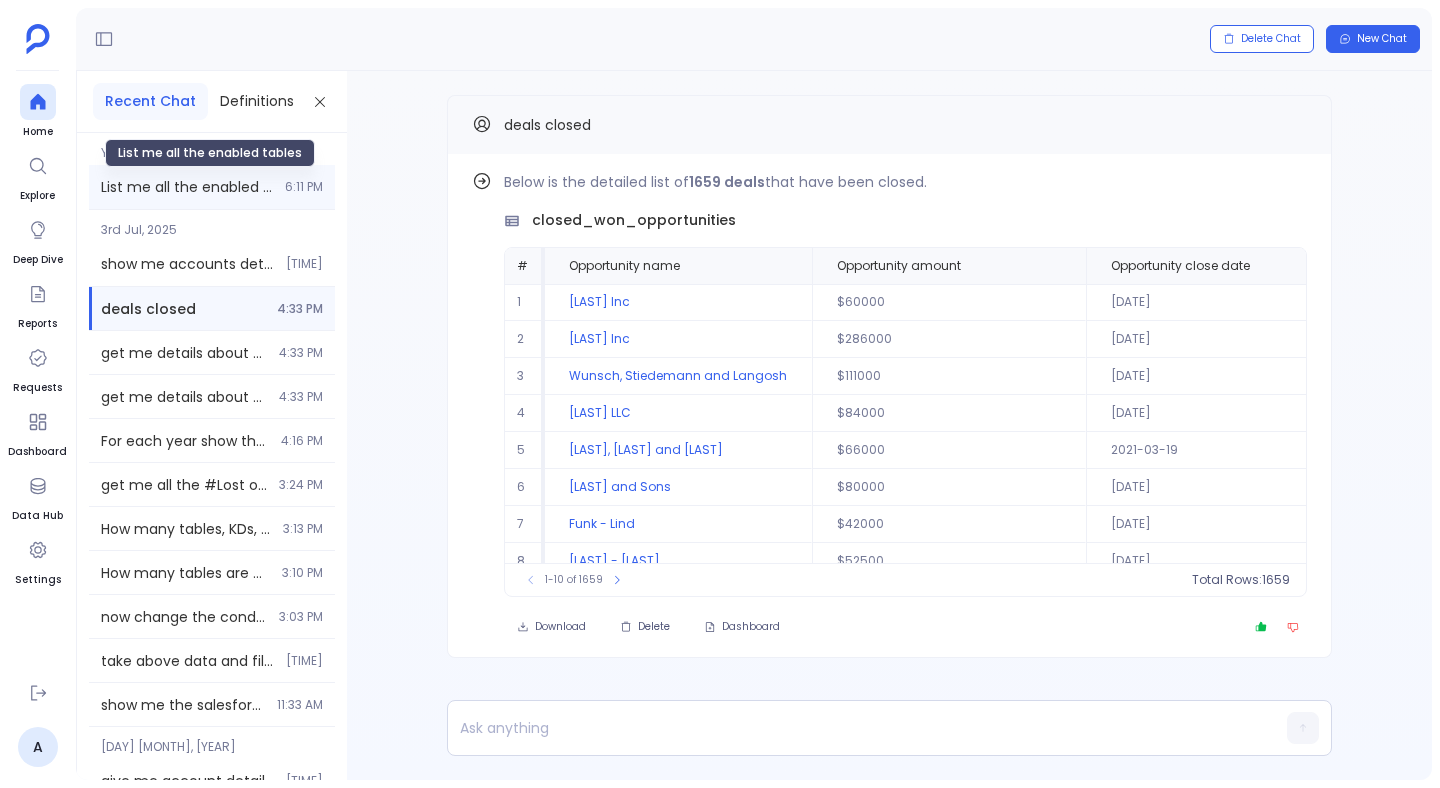 click on "List me all the enabled tables" at bounding box center (187, 187) 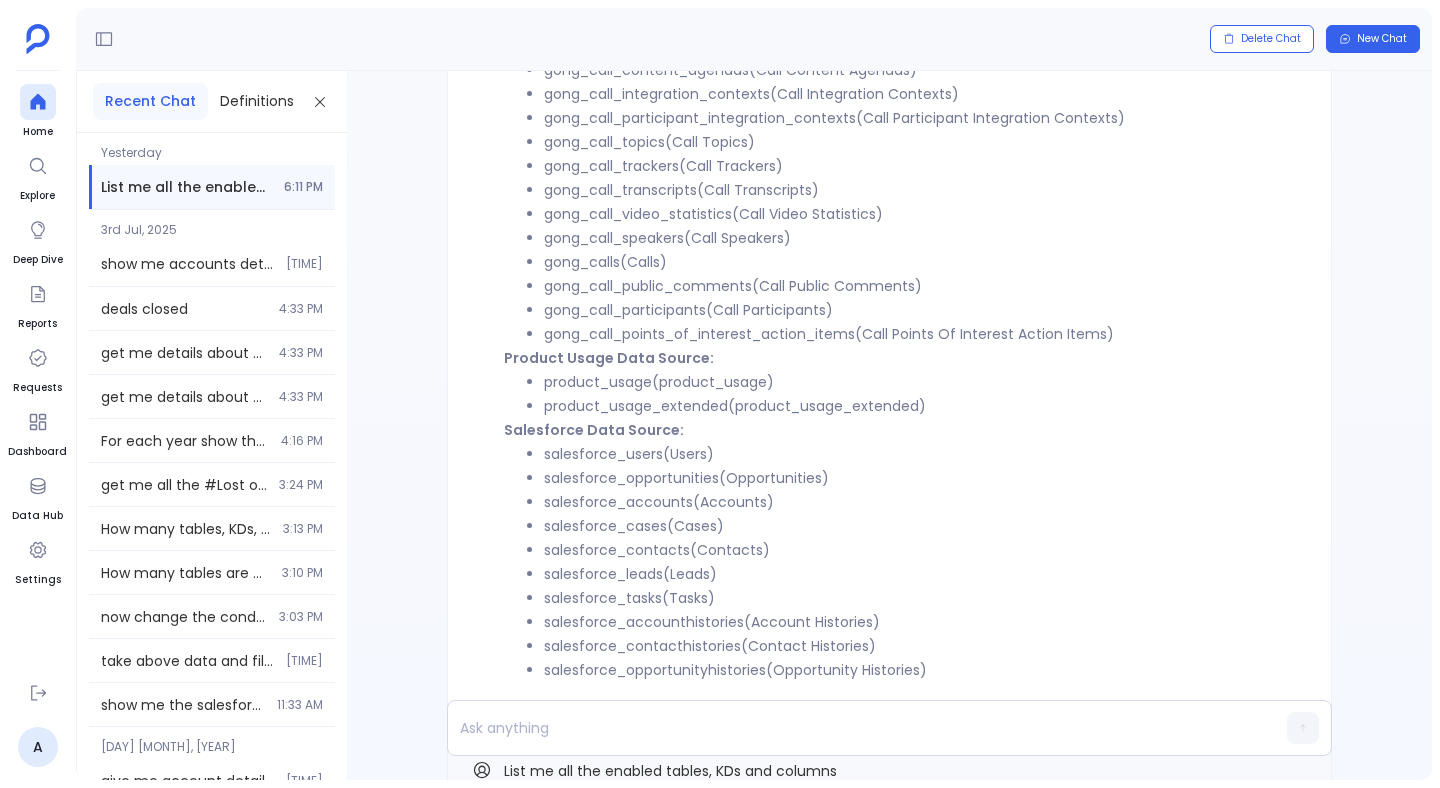 scroll, scrollTop: -3201, scrollLeft: 0, axis: vertical 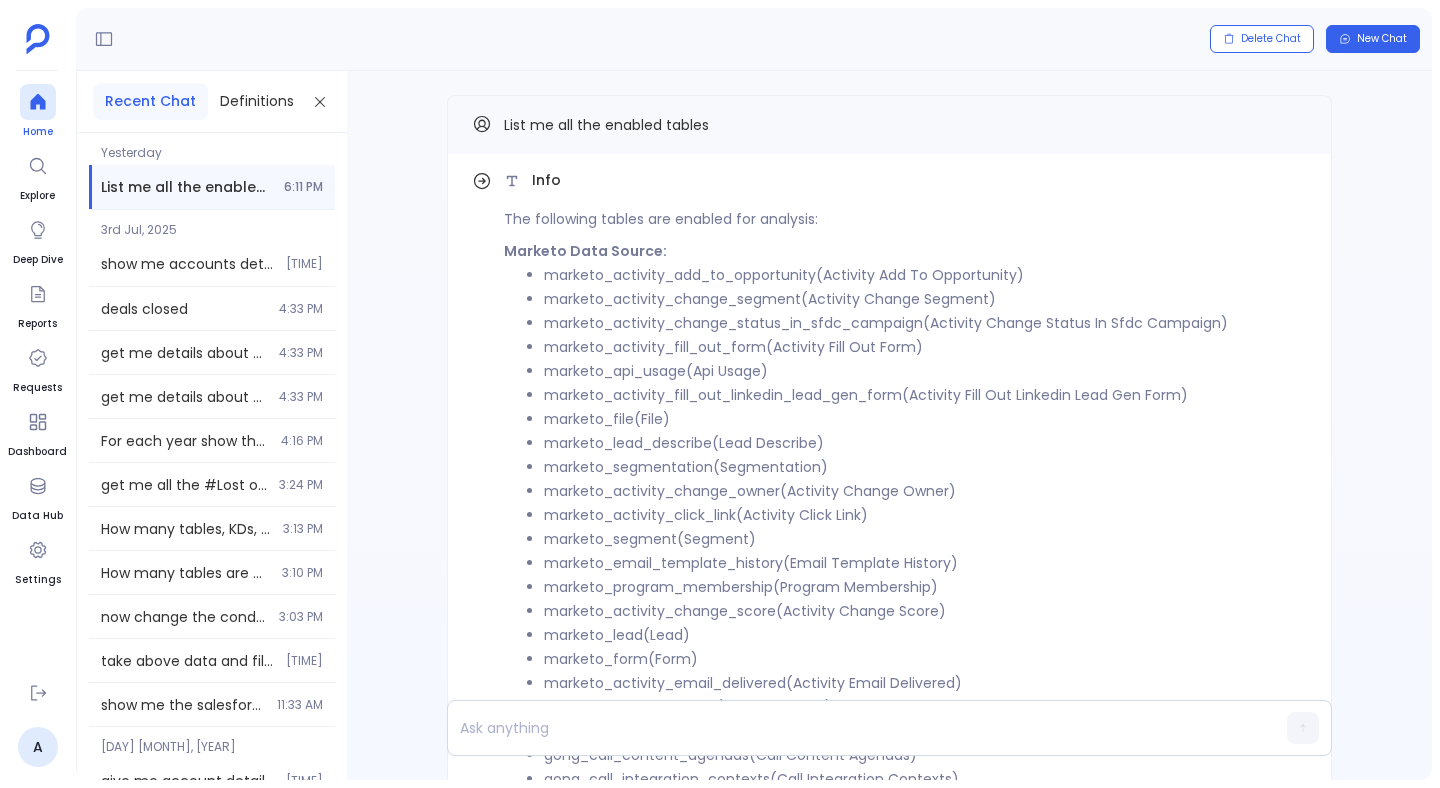 click at bounding box center [37, 102] 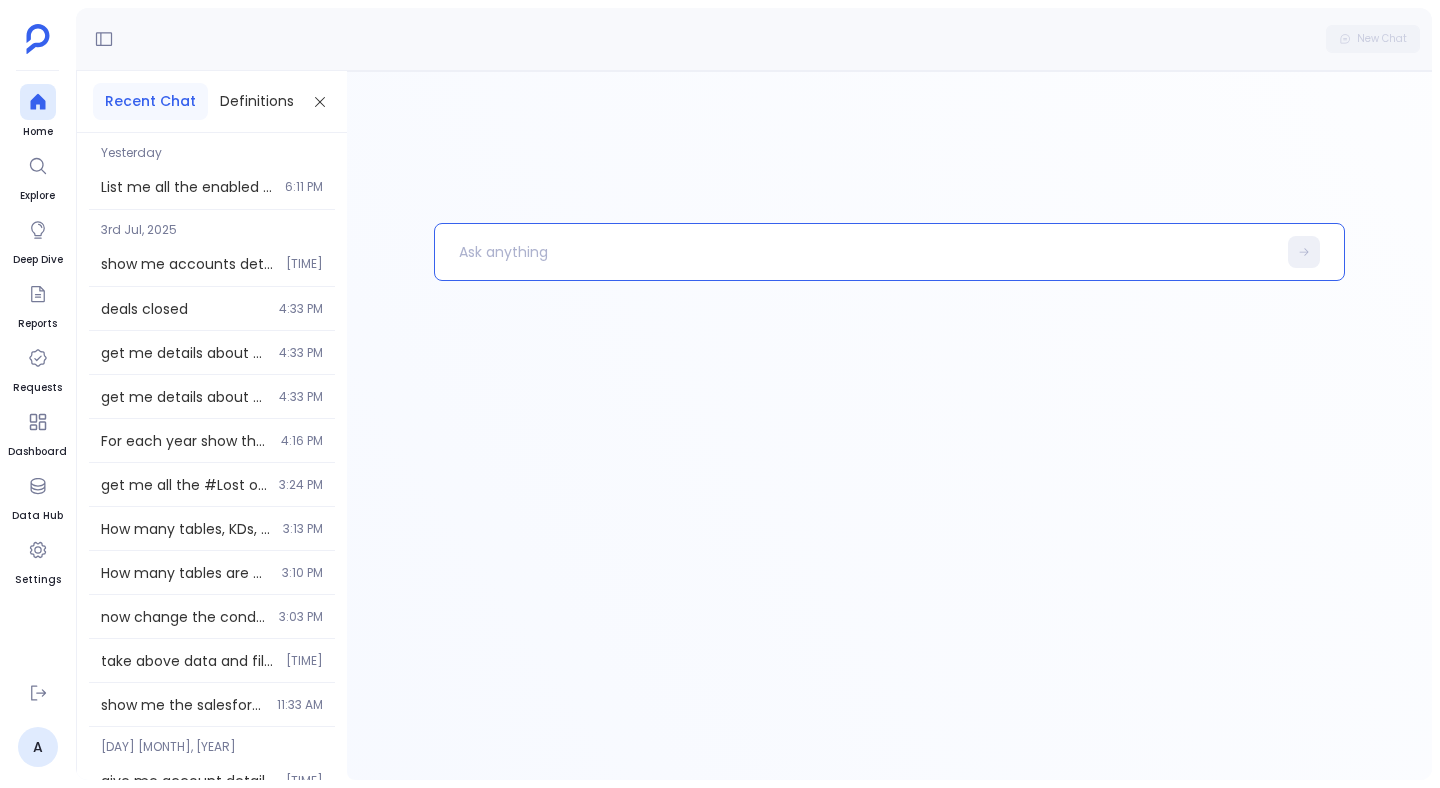 click at bounding box center [855, 252] 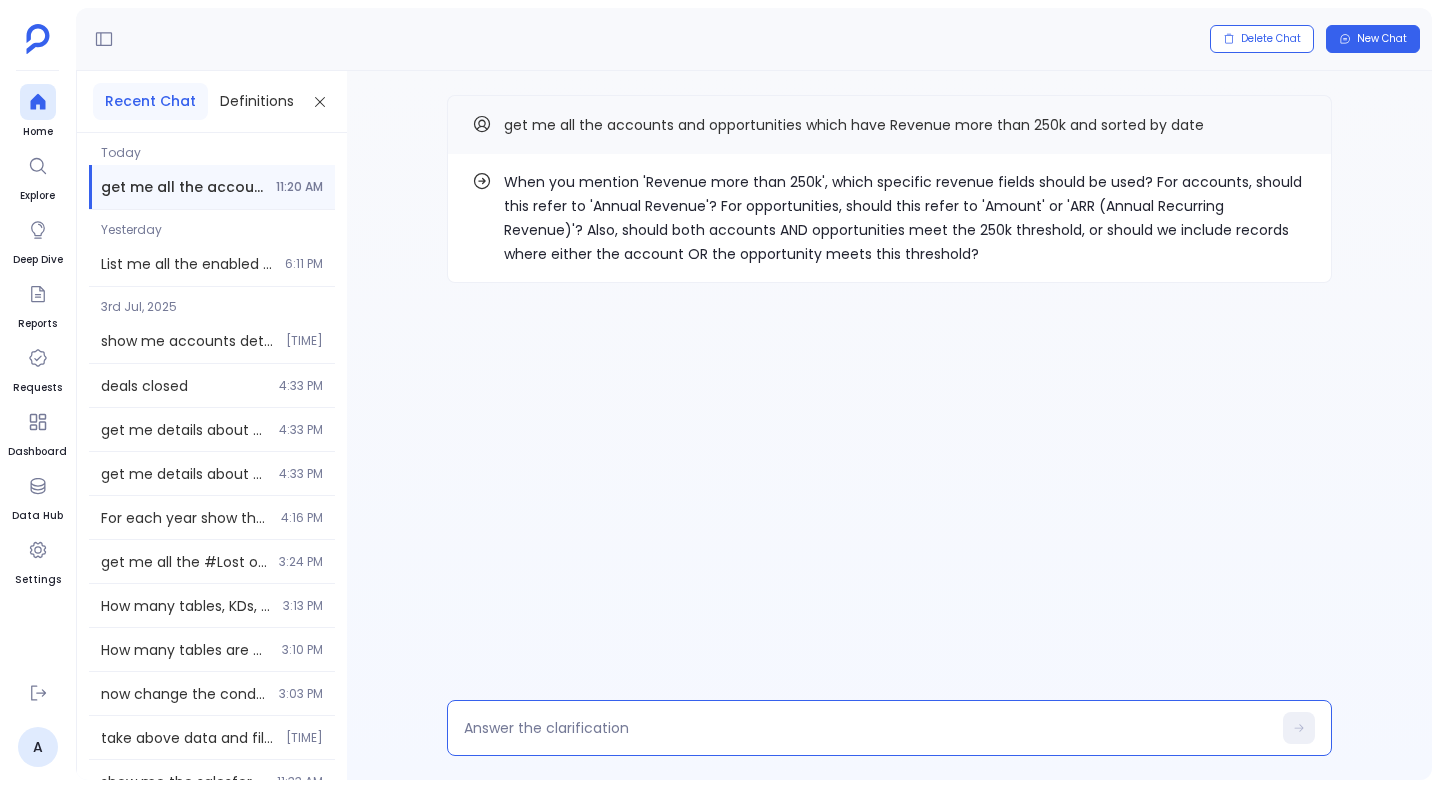 click at bounding box center [867, 728] 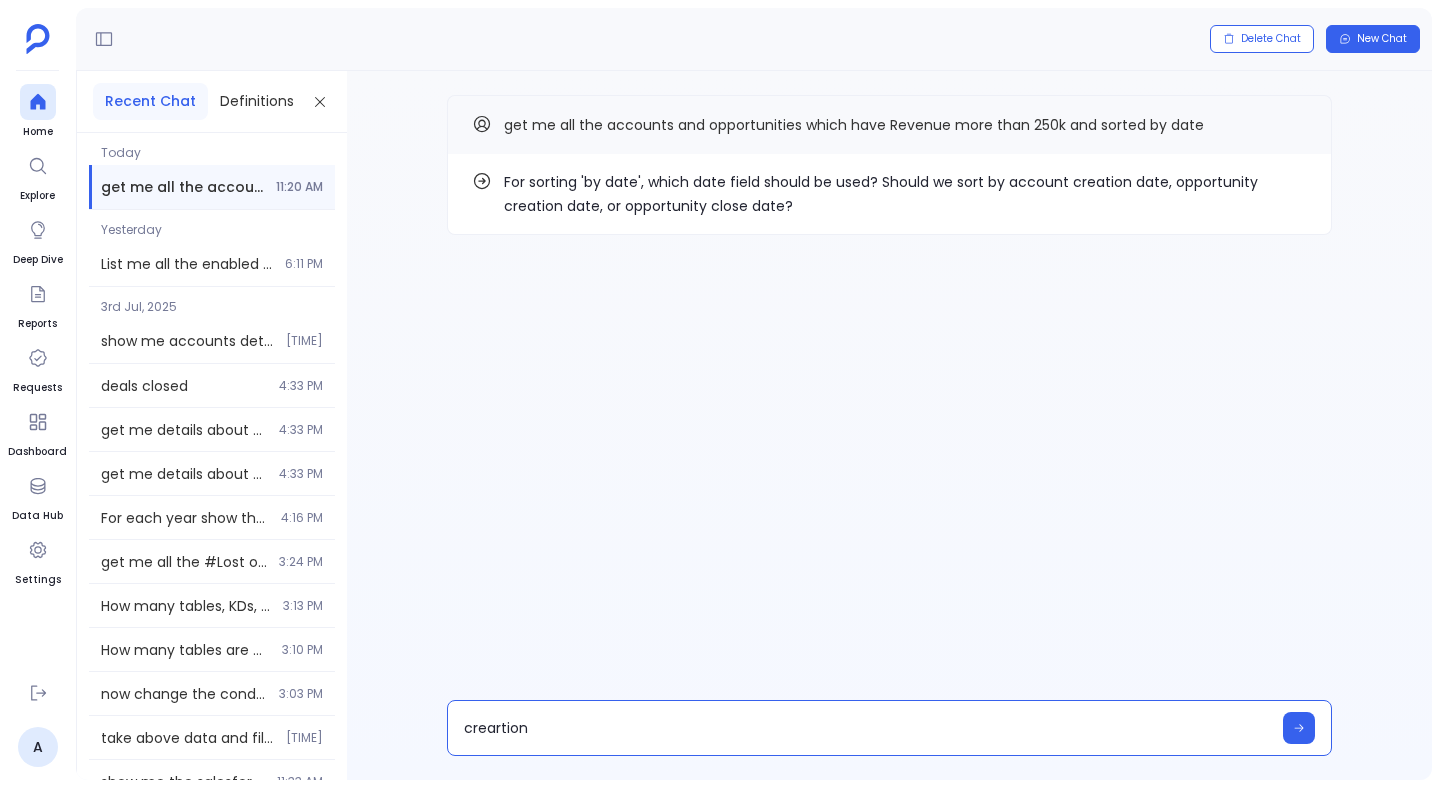 type on "creartion d" 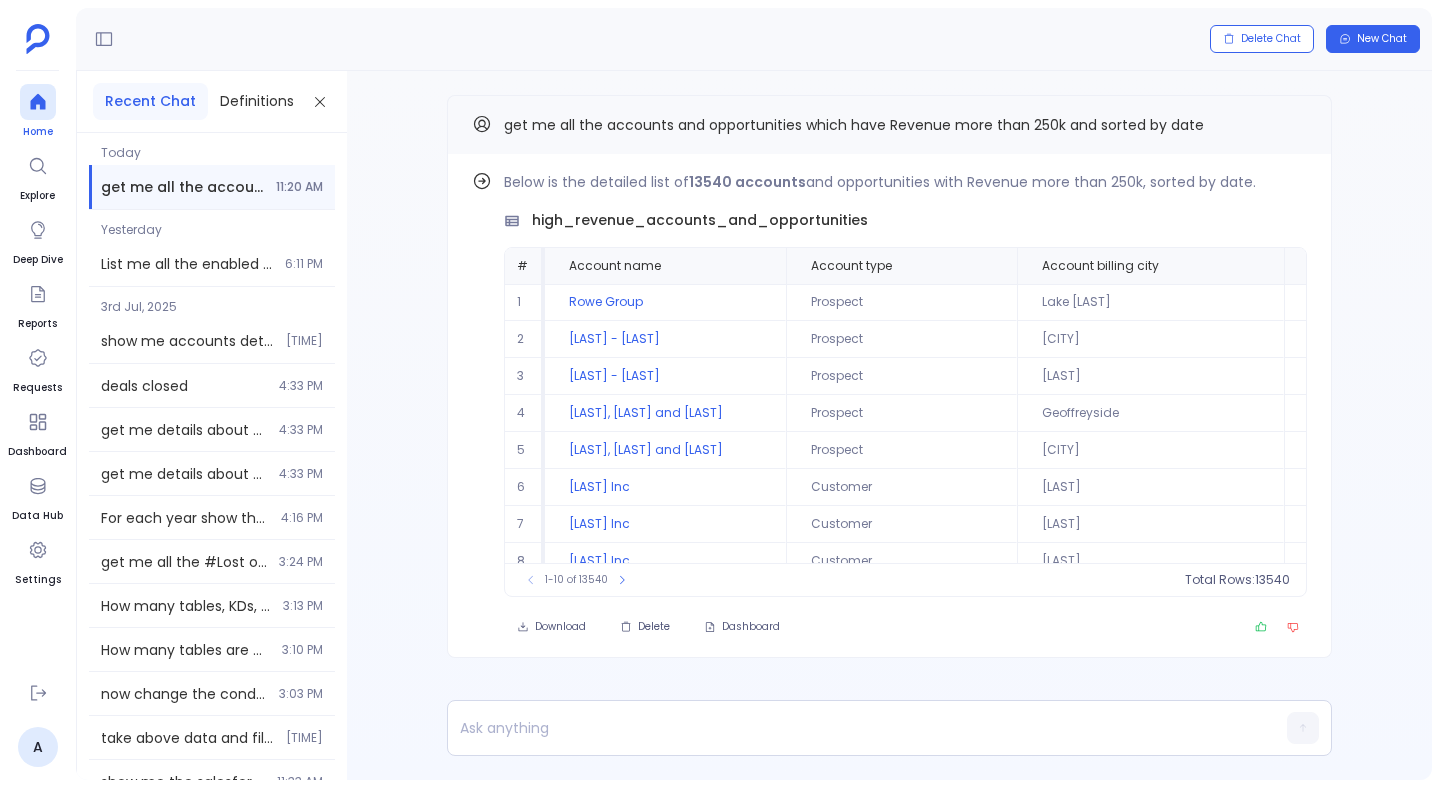 click at bounding box center [38, 102] 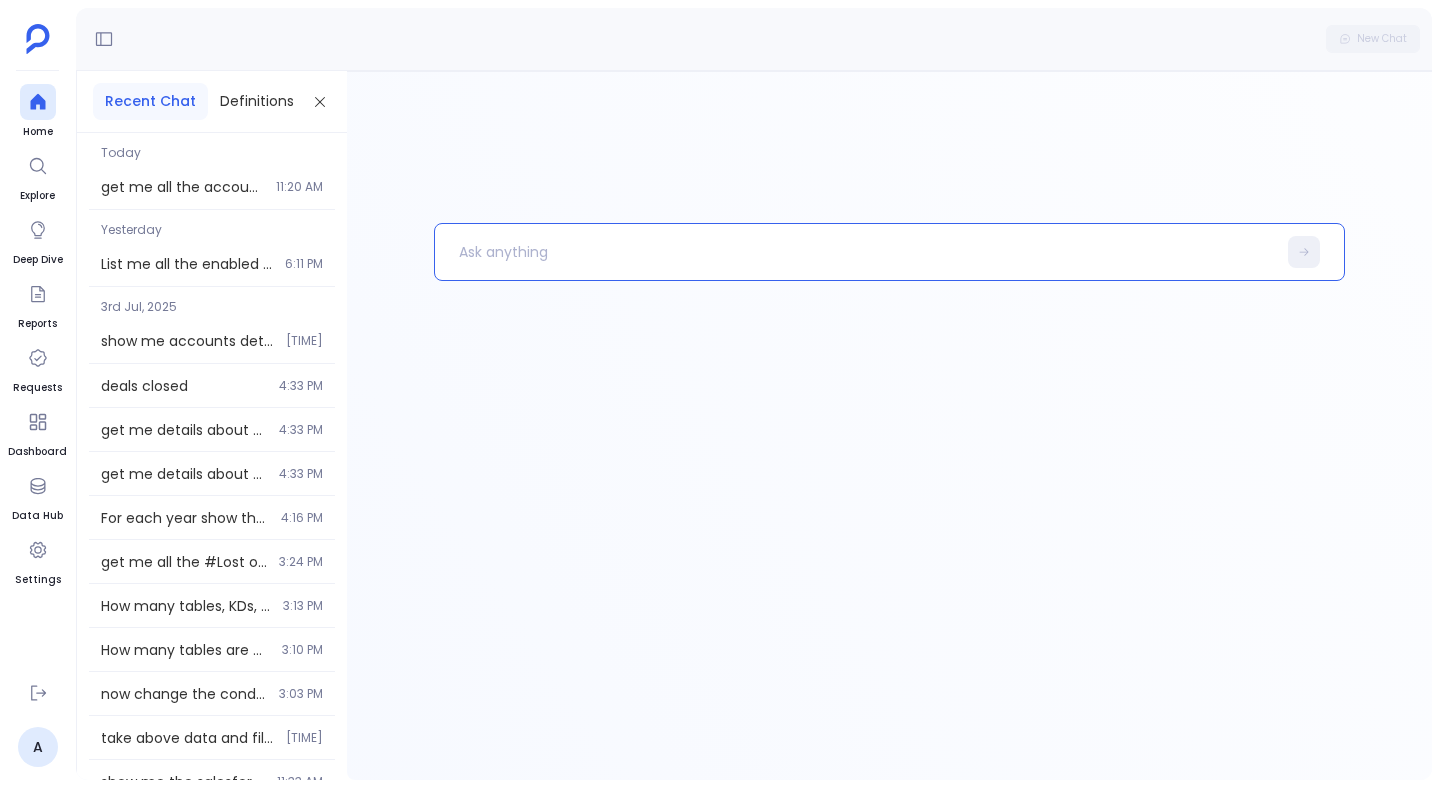 click at bounding box center (855, 252) 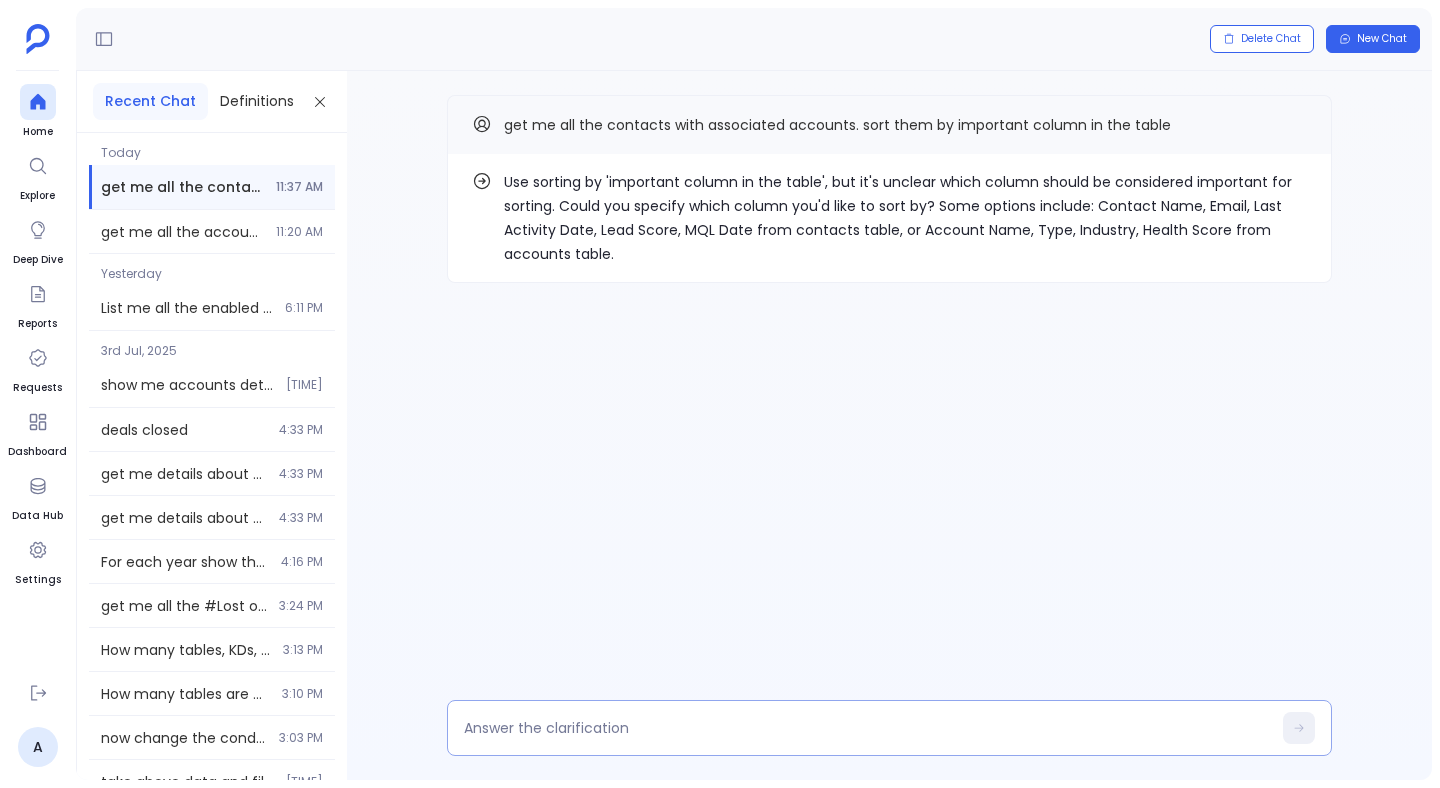 click at bounding box center [889, 728] 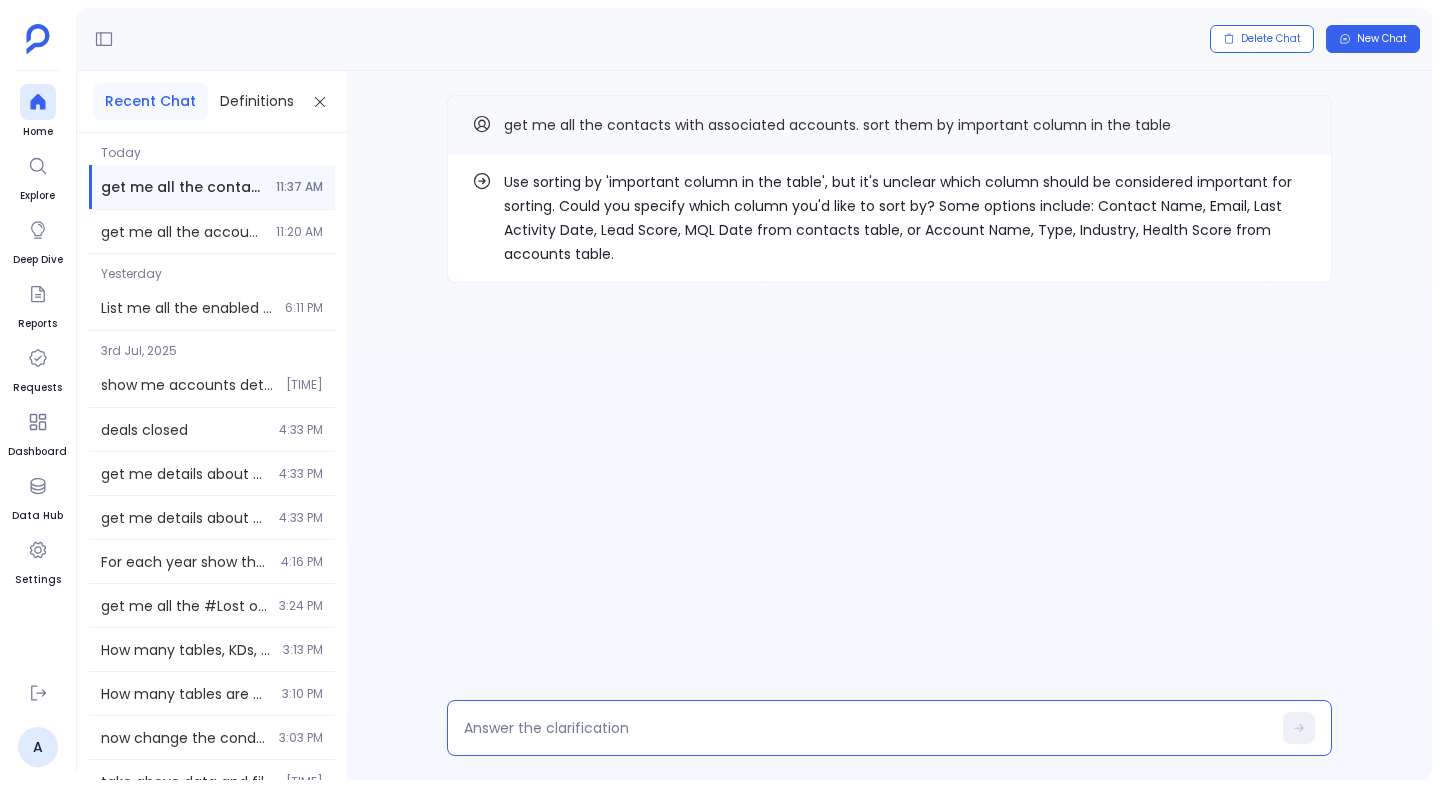 click at bounding box center [867, 728] 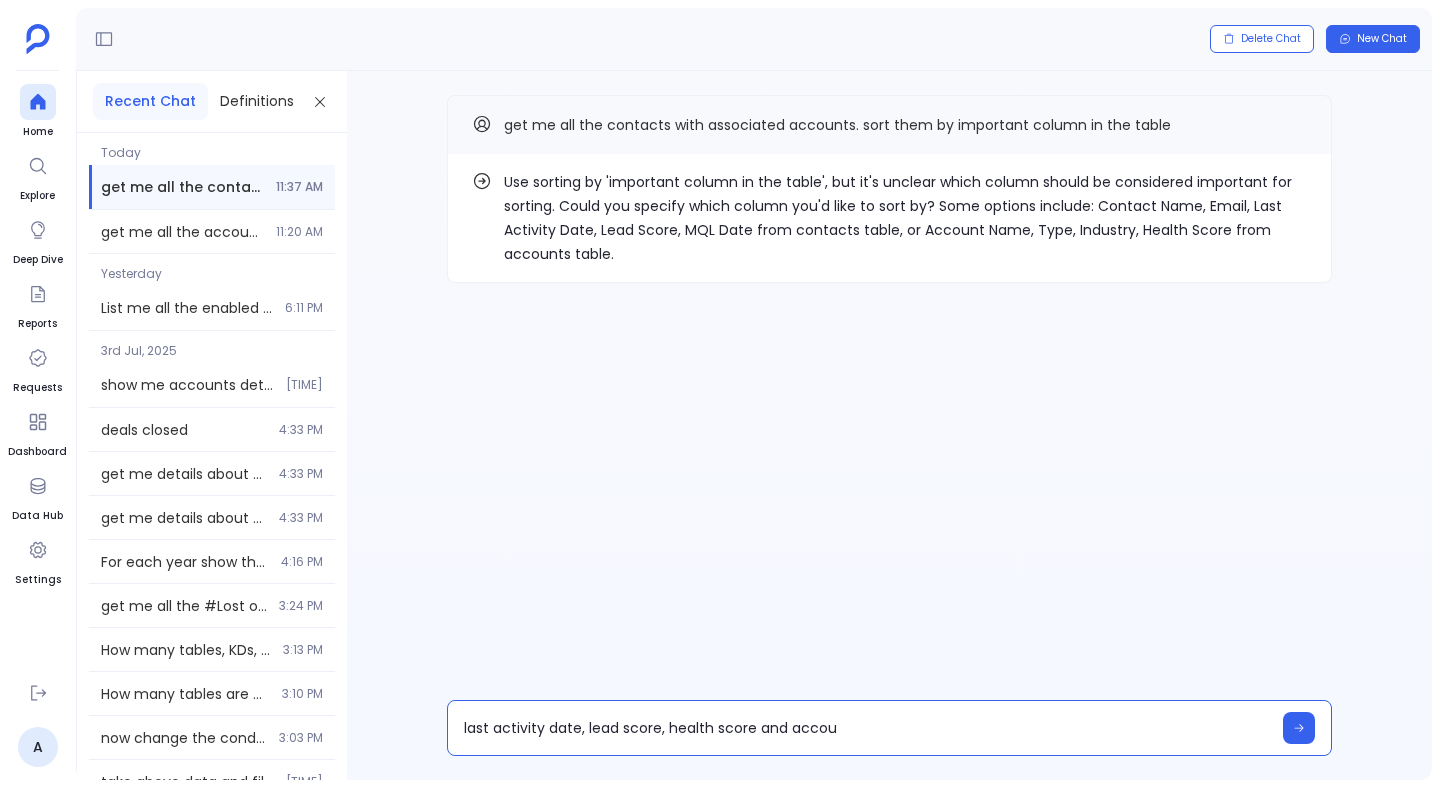 type on "last activity date, lead score, health score and accoun" 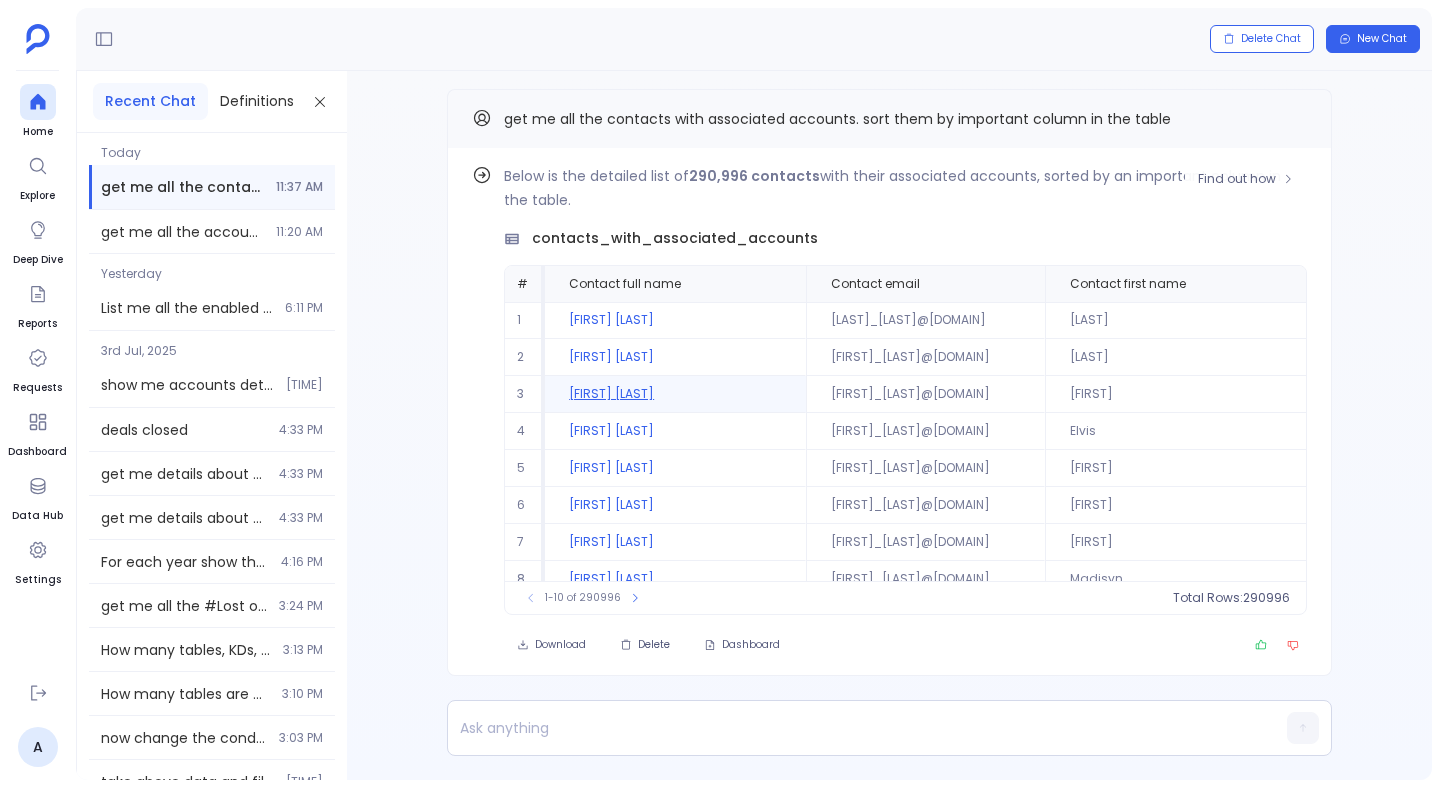scroll, scrollTop: -6, scrollLeft: 0, axis: vertical 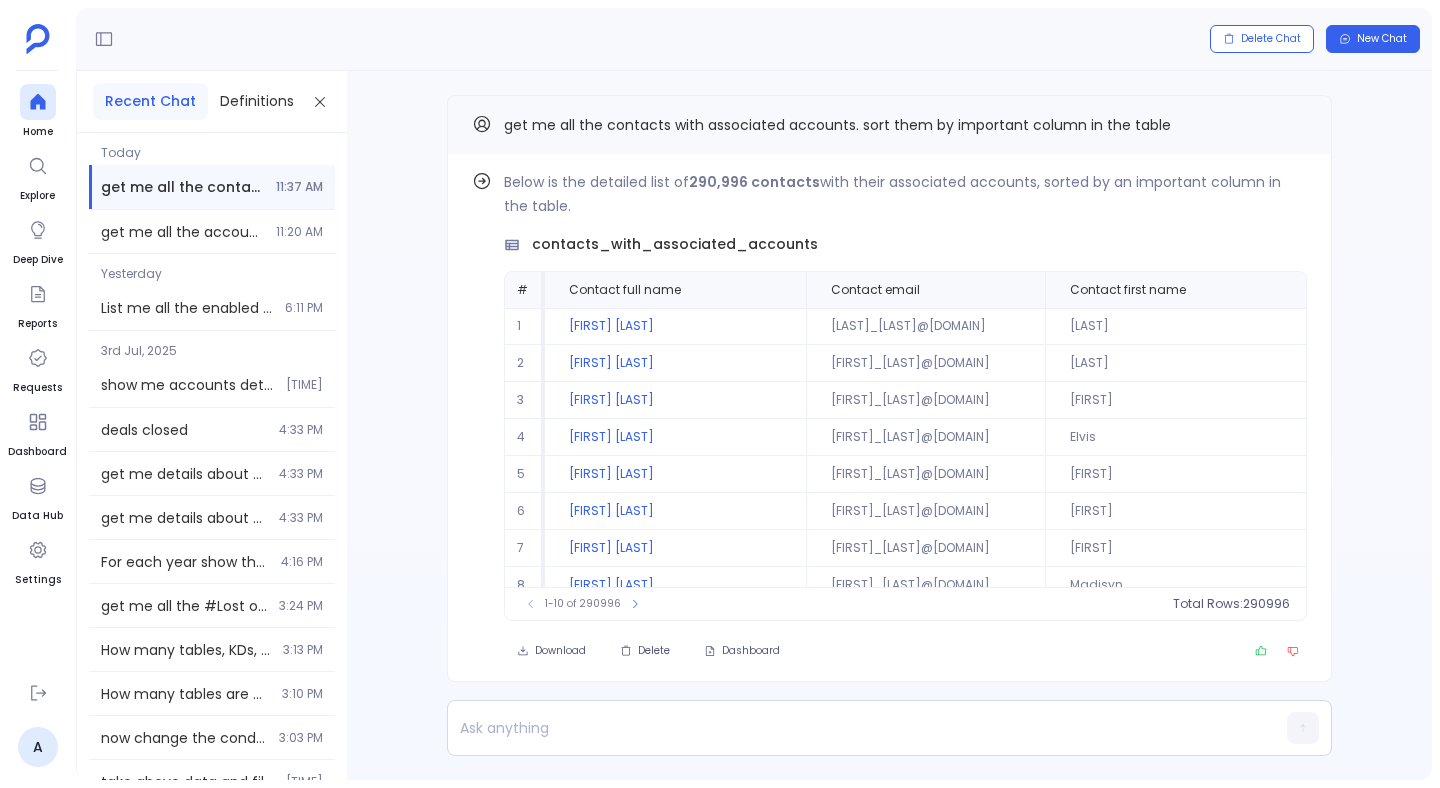 click on "get me all the contacts with associated accounts. sort them by important column in the table" at bounding box center [837, 125] 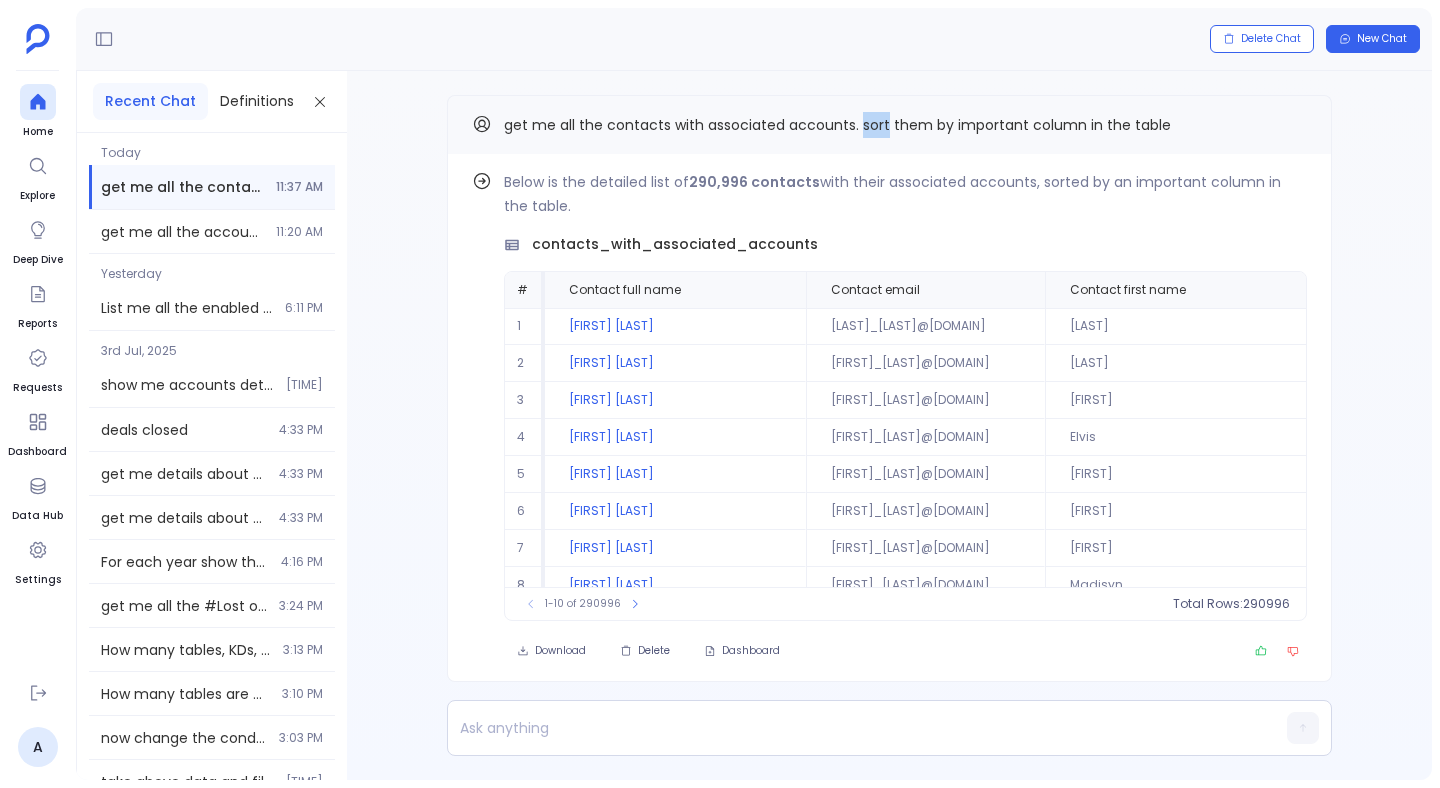 click on "get me all the contacts with associated accounts. sort them by important column in the table" at bounding box center [837, 125] 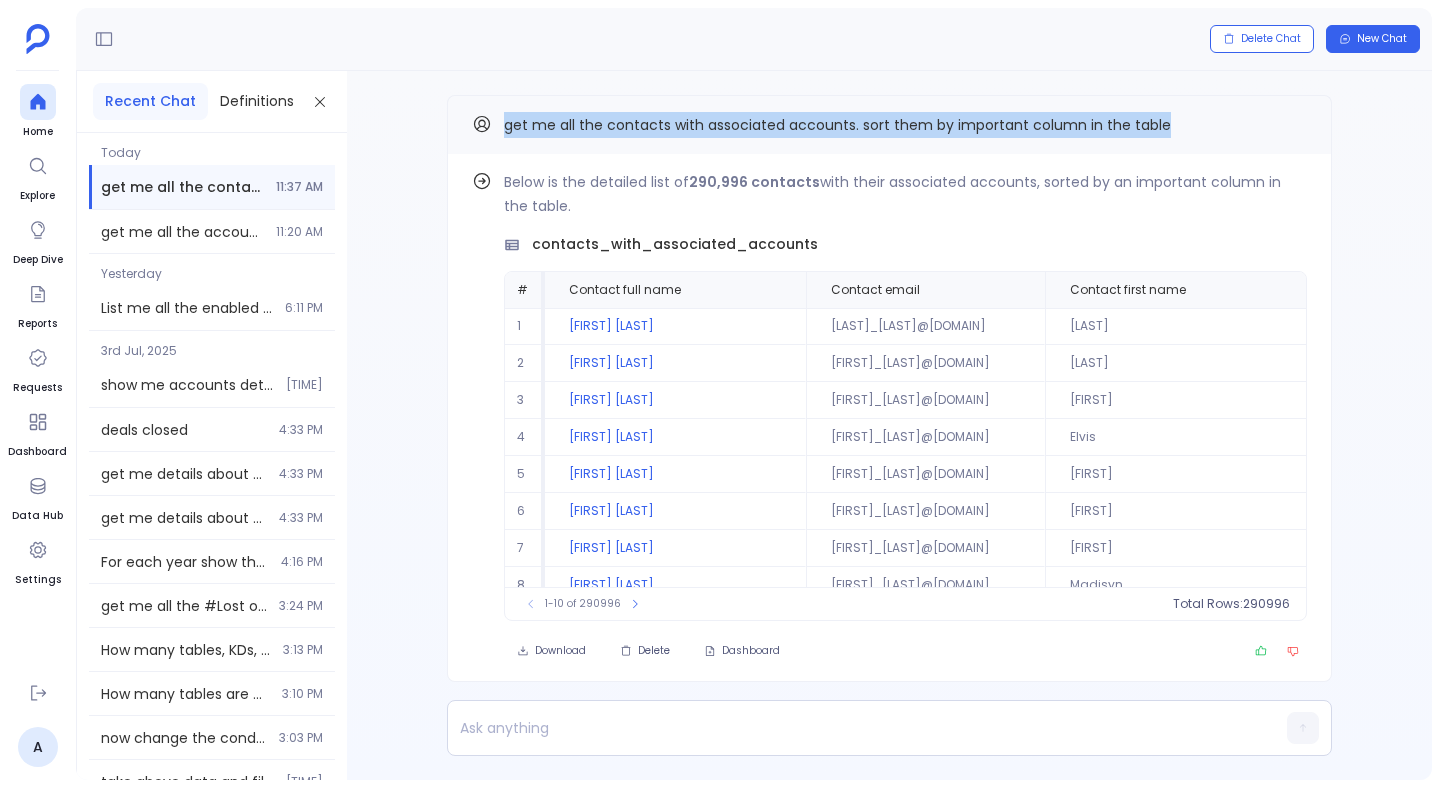 click on "get me all the contacts with associated accounts. sort them by important column in the table" at bounding box center [837, 125] 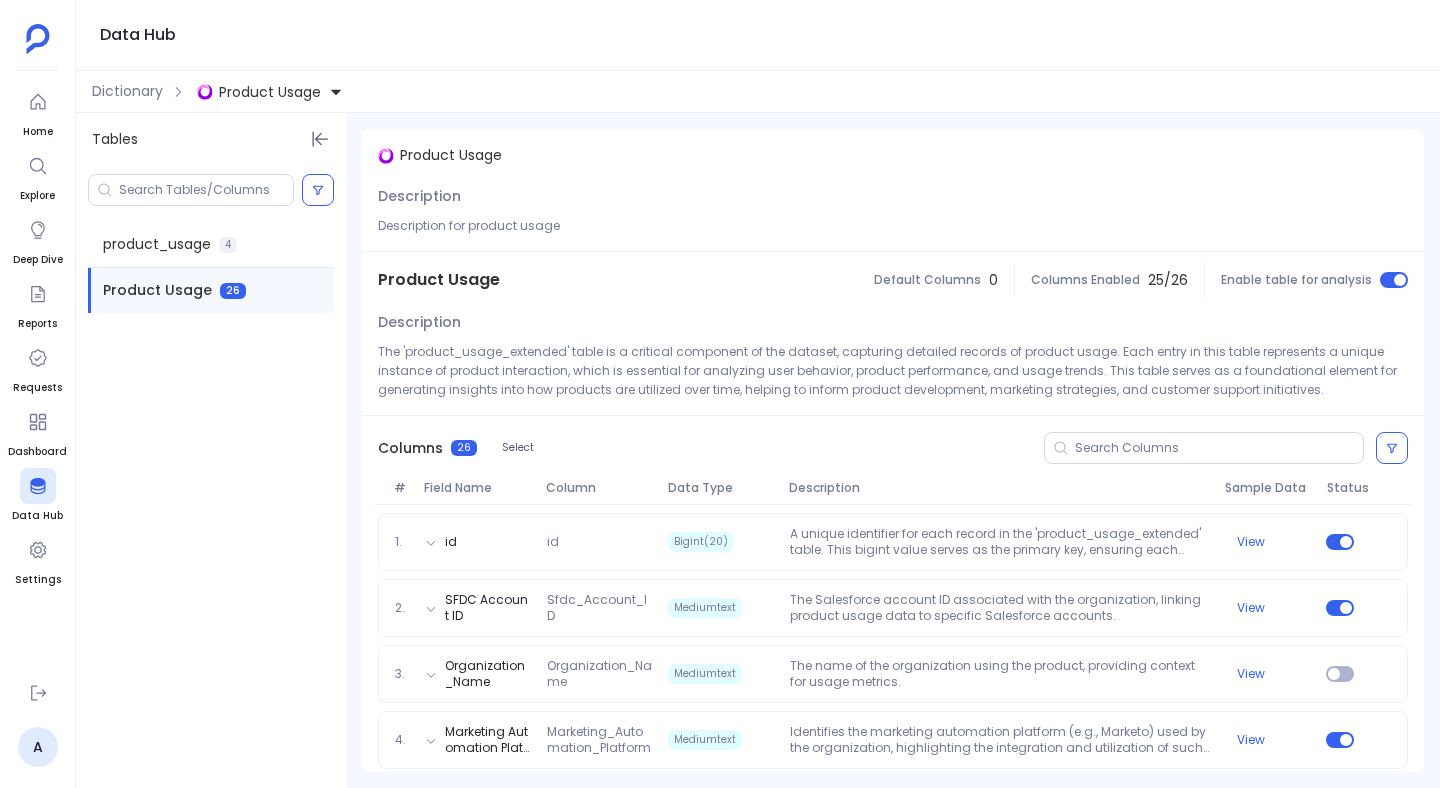 scroll, scrollTop: 0, scrollLeft: 0, axis: both 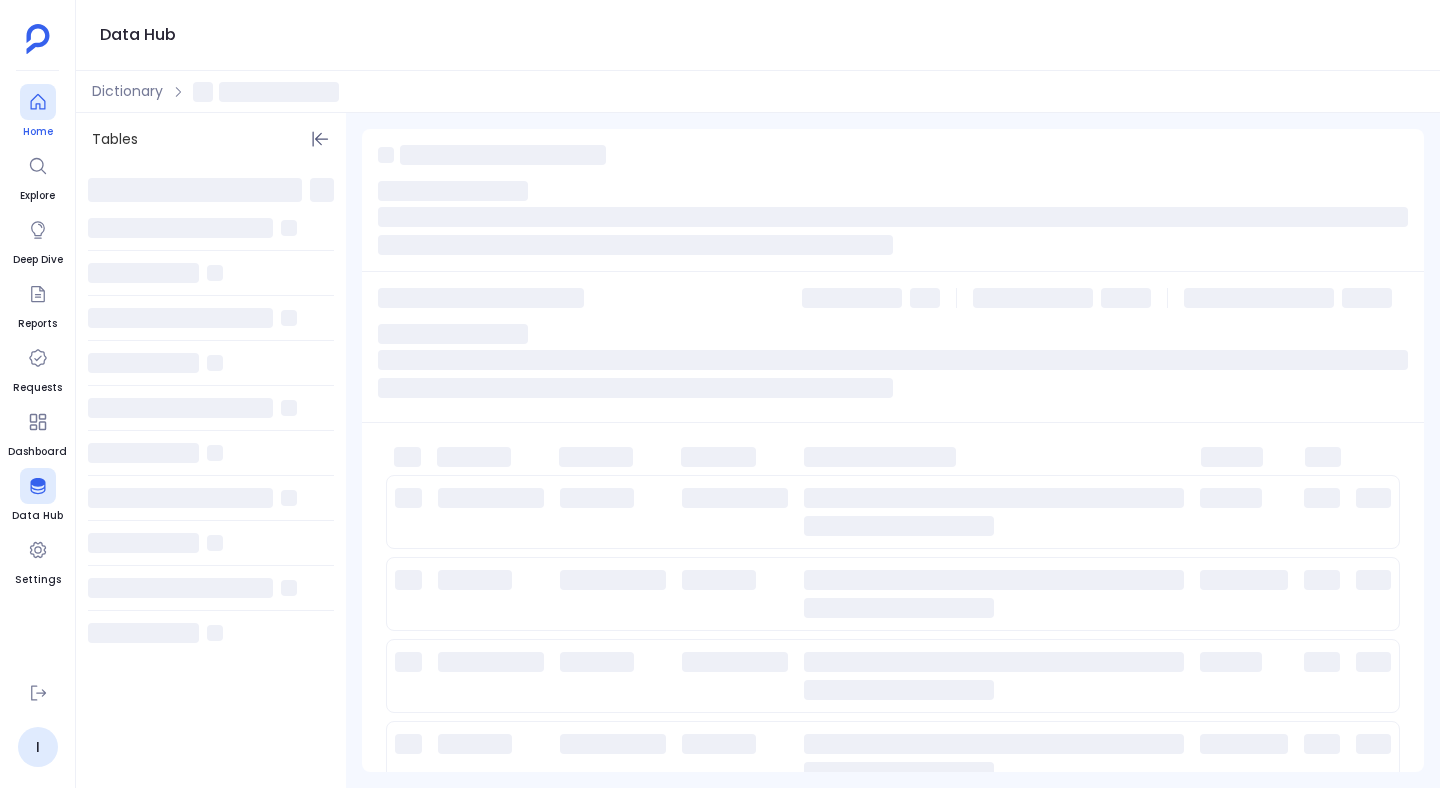 click at bounding box center (37, 102) 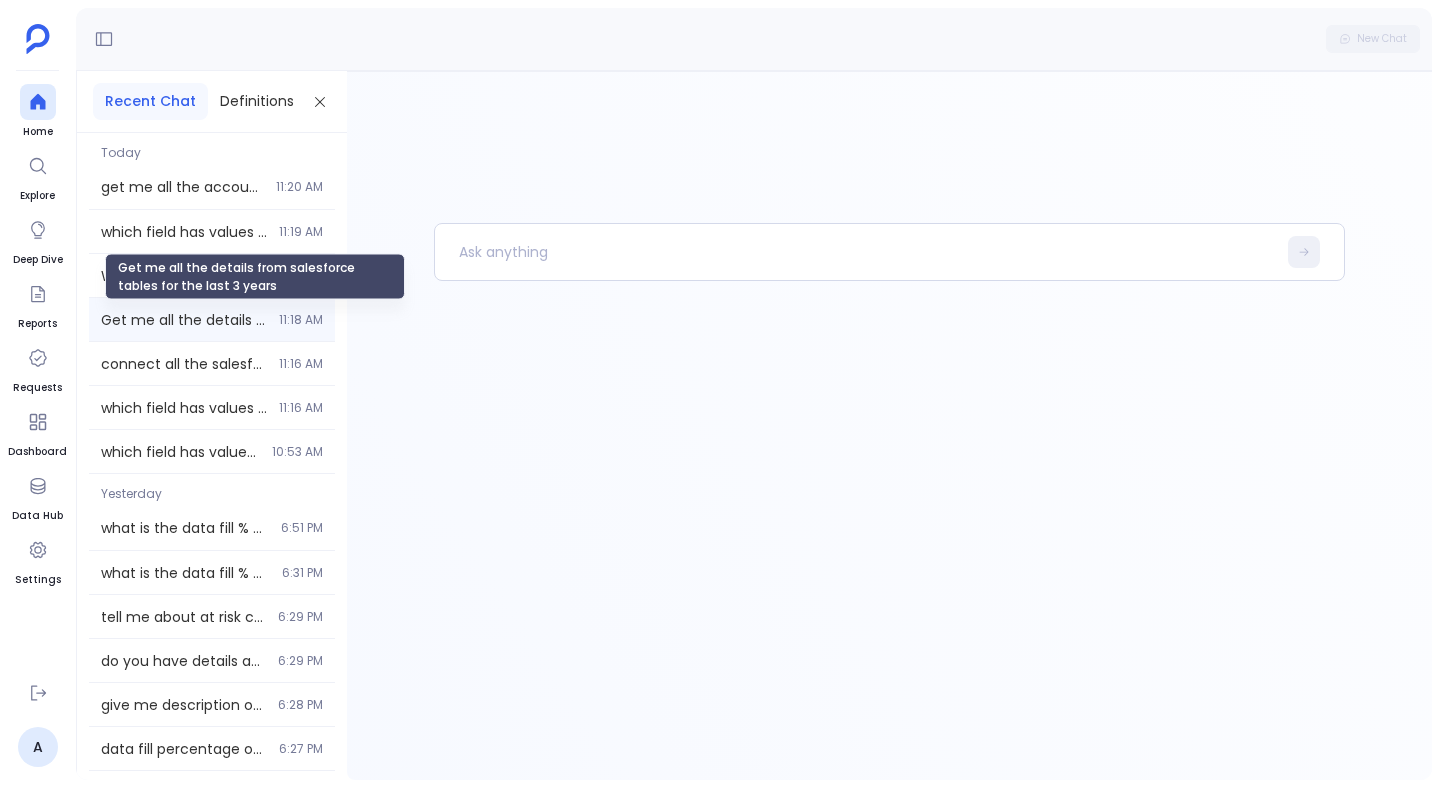 click on "Get me all the details from salesforce tables for the last 3 years" at bounding box center (184, 320) 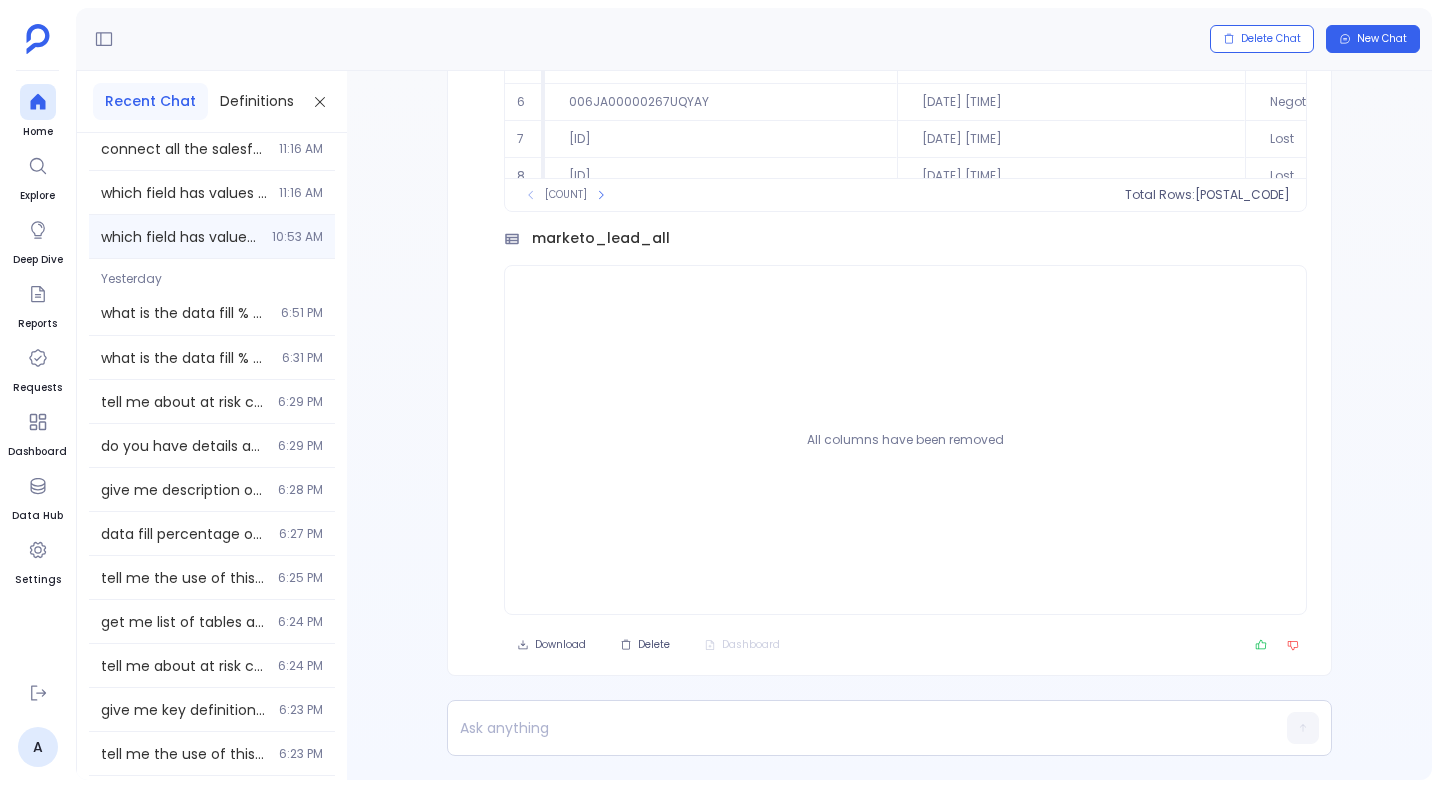 scroll, scrollTop: 0, scrollLeft: 0, axis: both 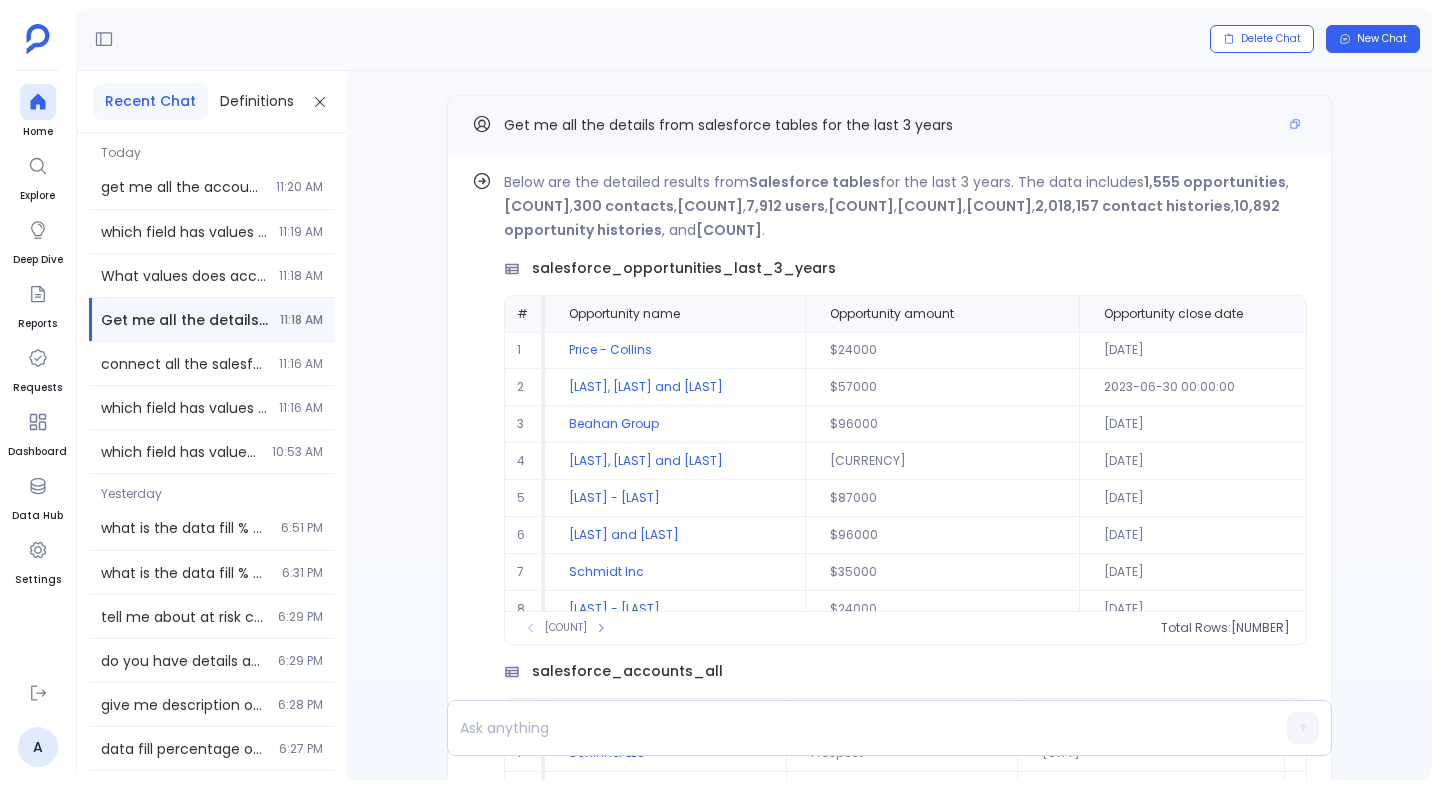 click on "Get me all the details from salesforce tables for the last 3 years" at bounding box center [728, 125] 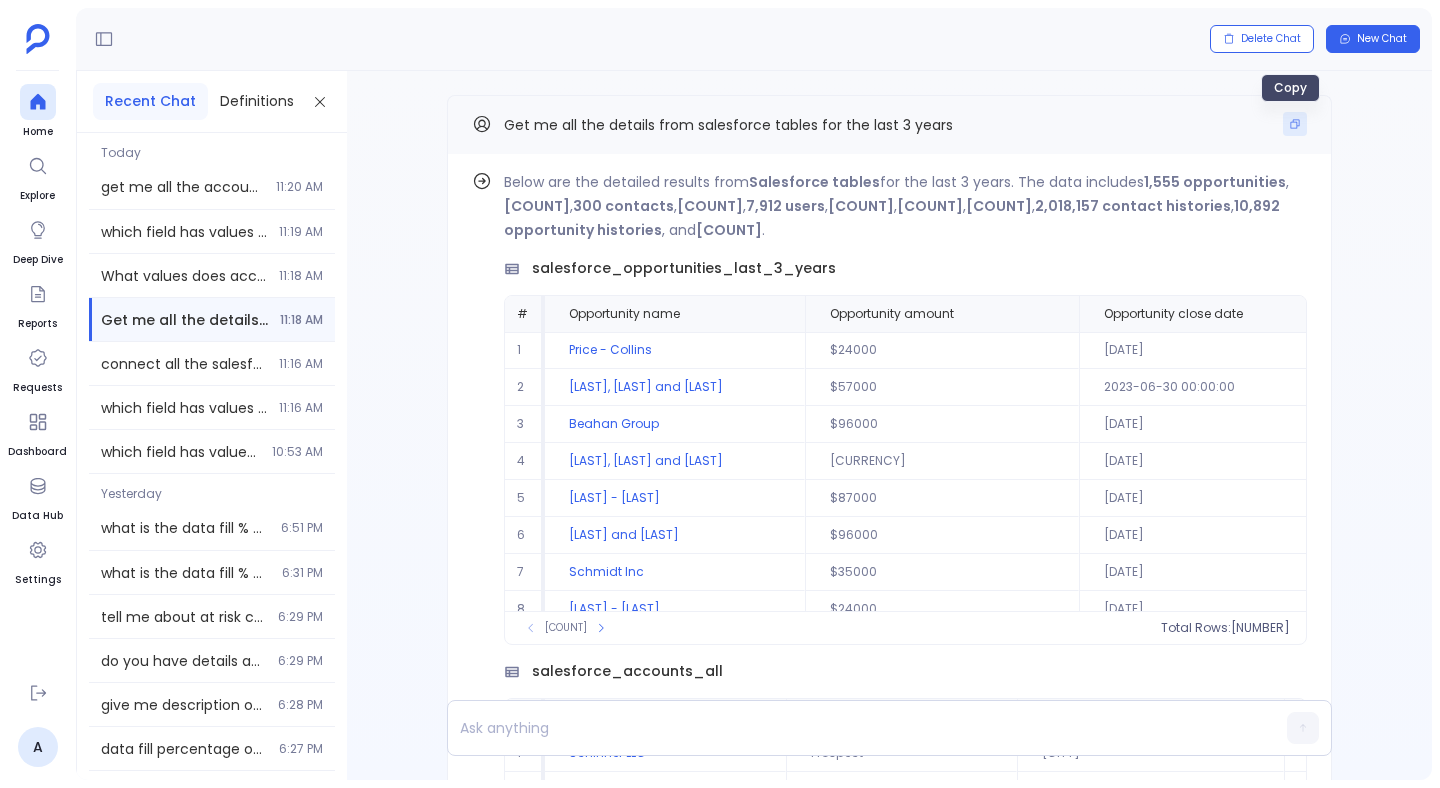 click at bounding box center (1295, 124) 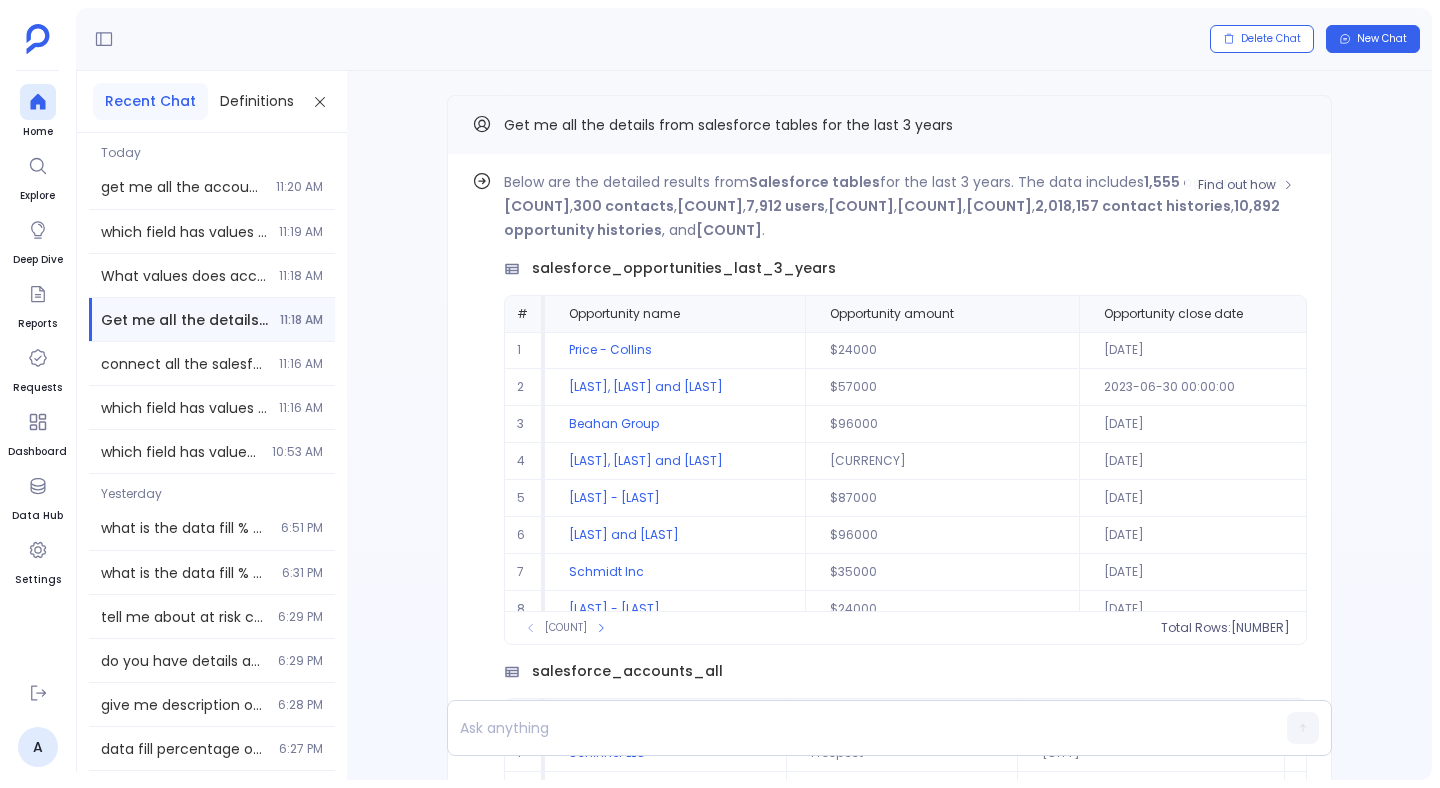 scroll, scrollTop: 96, scrollLeft: 0, axis: vertical 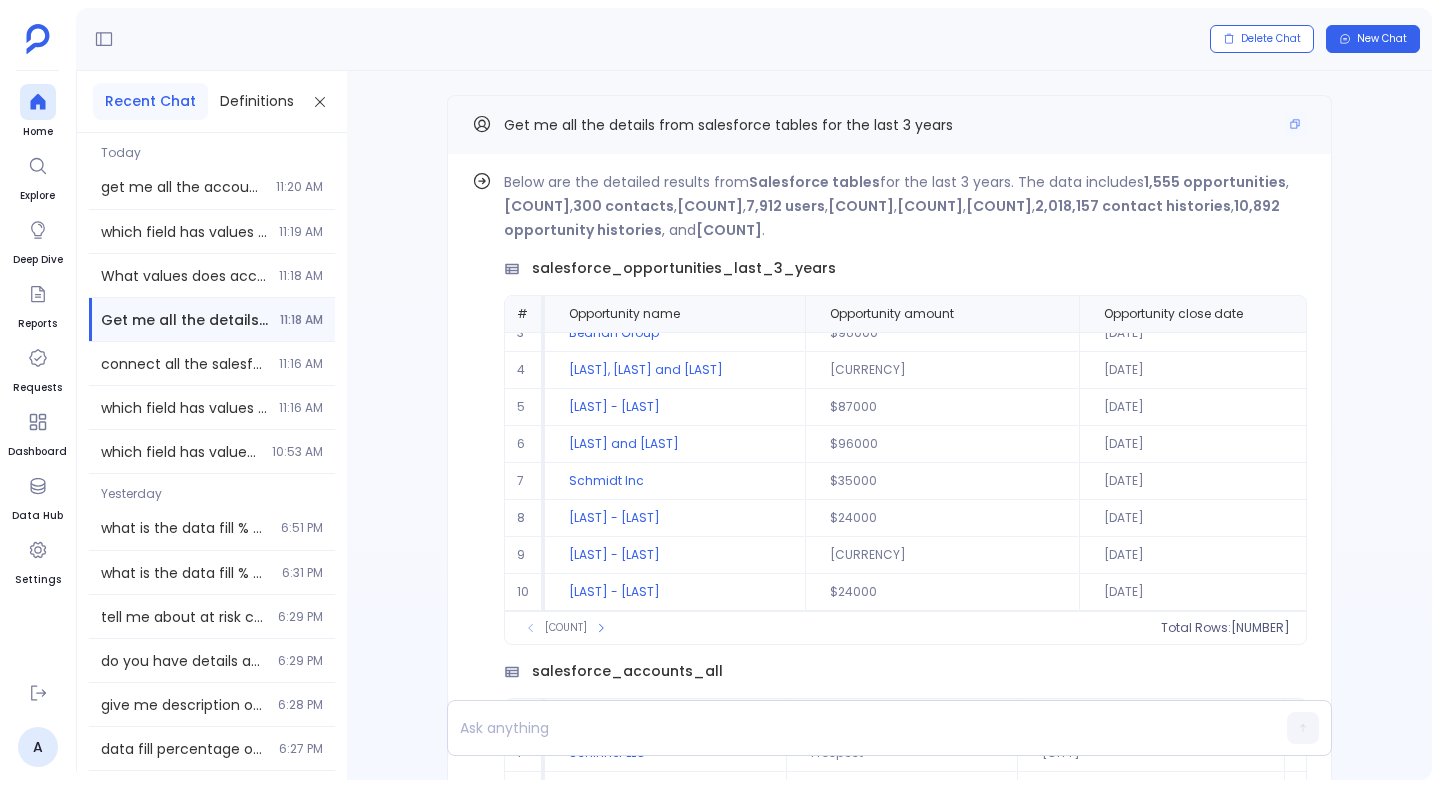 click on "Get me all the details from salesforce tables for the last 3 years" at bounding box center [728, 125] 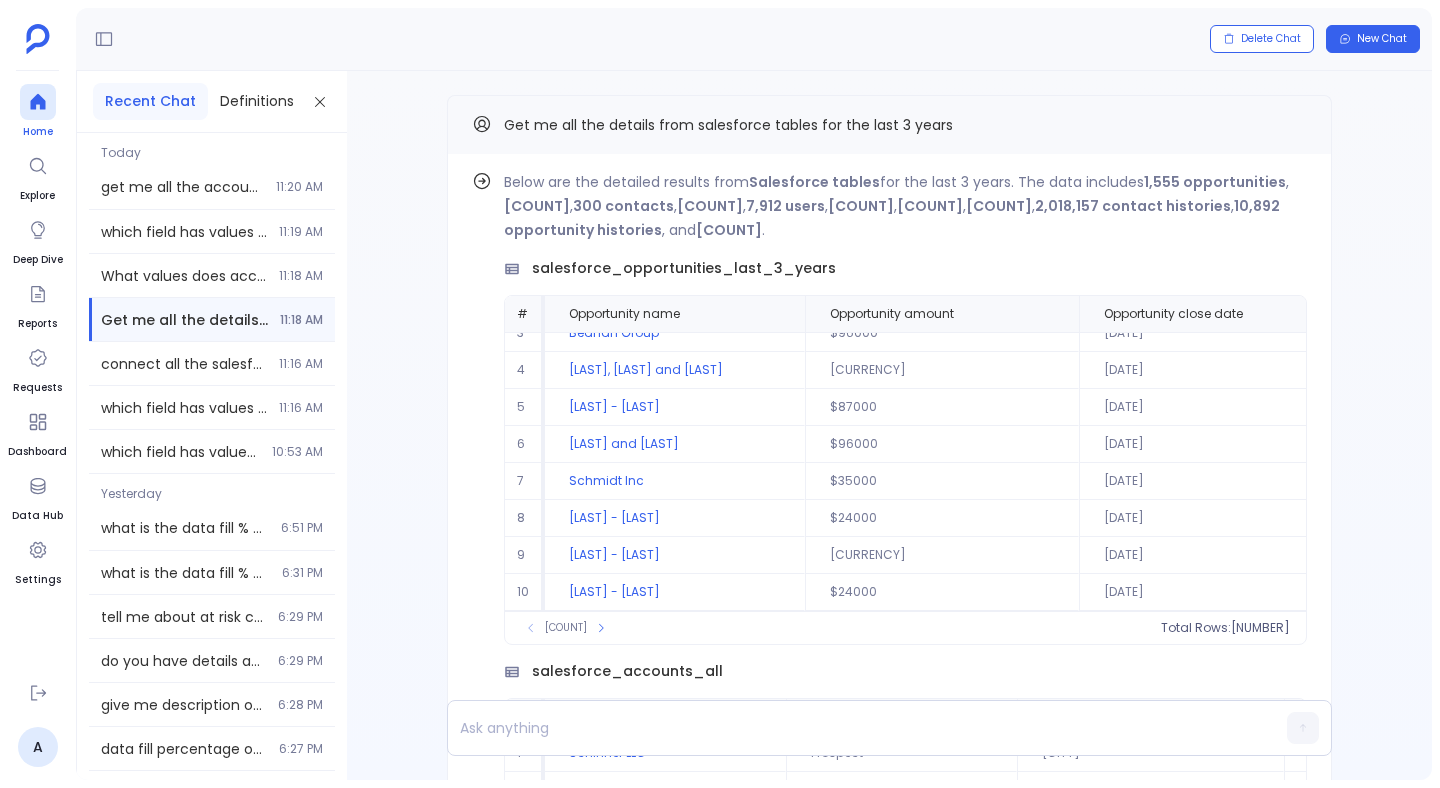 click at bounding box center [38, 102] 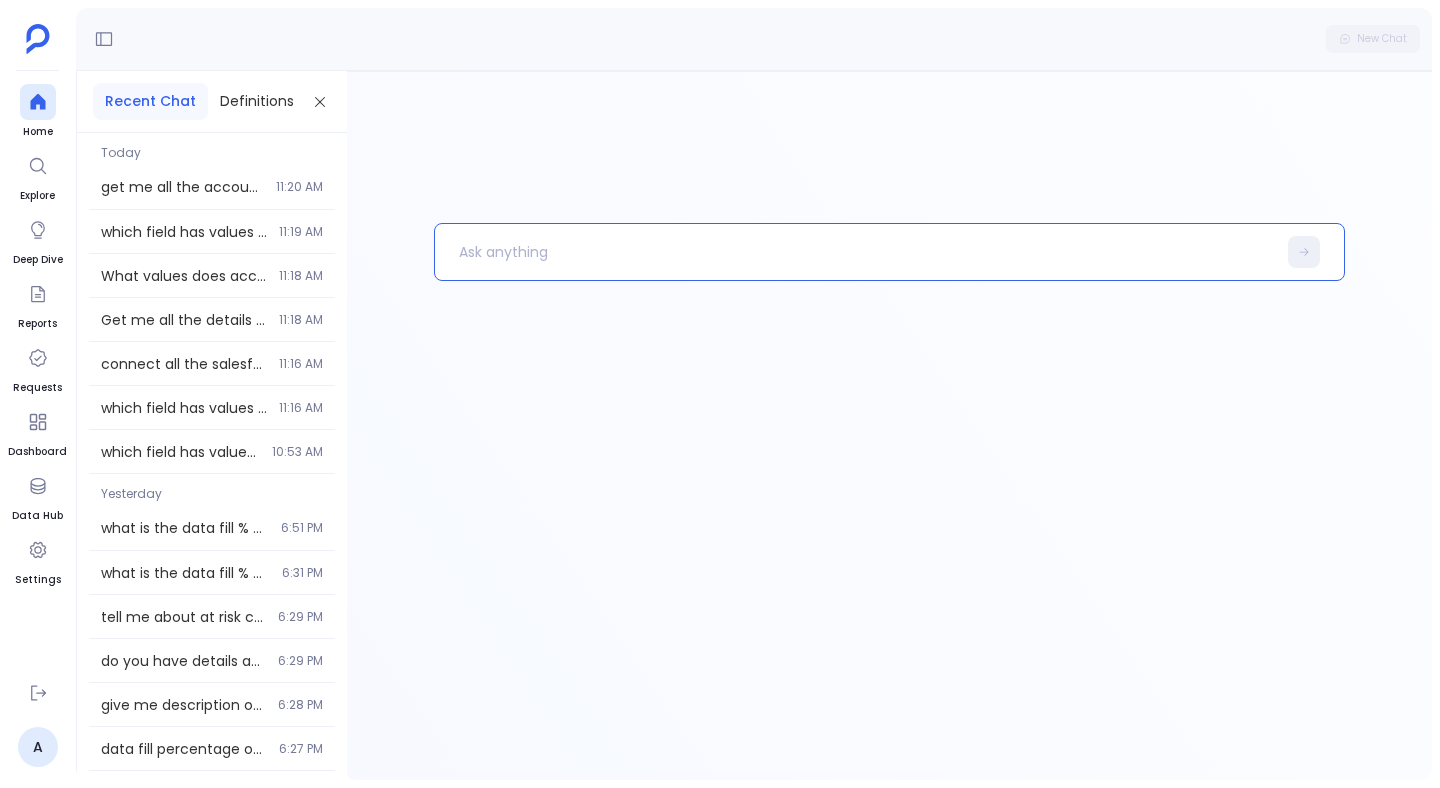 click at bounding box center [855, 252] 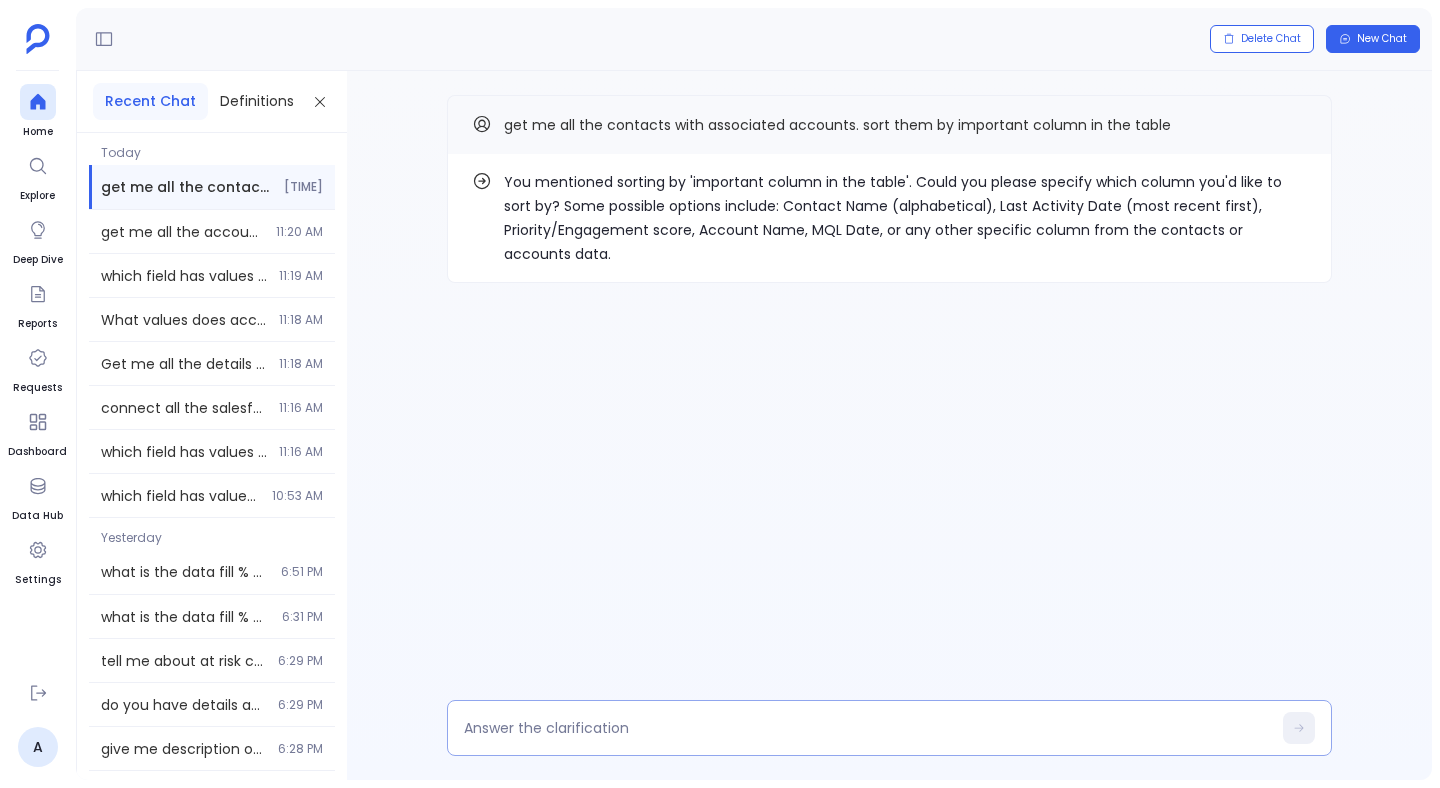 click at bounding box center [867, 728] 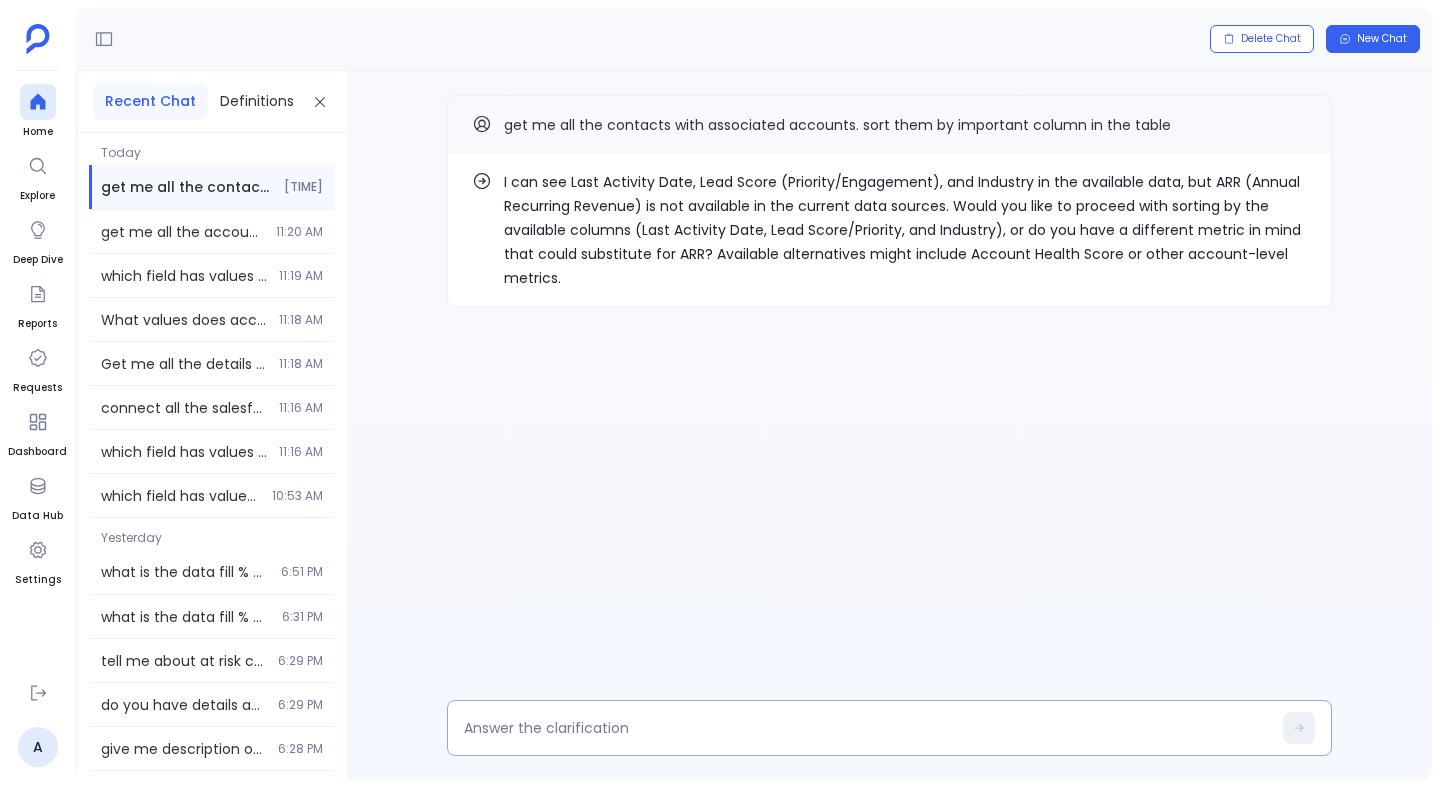 click at bounding box center [889, 728] 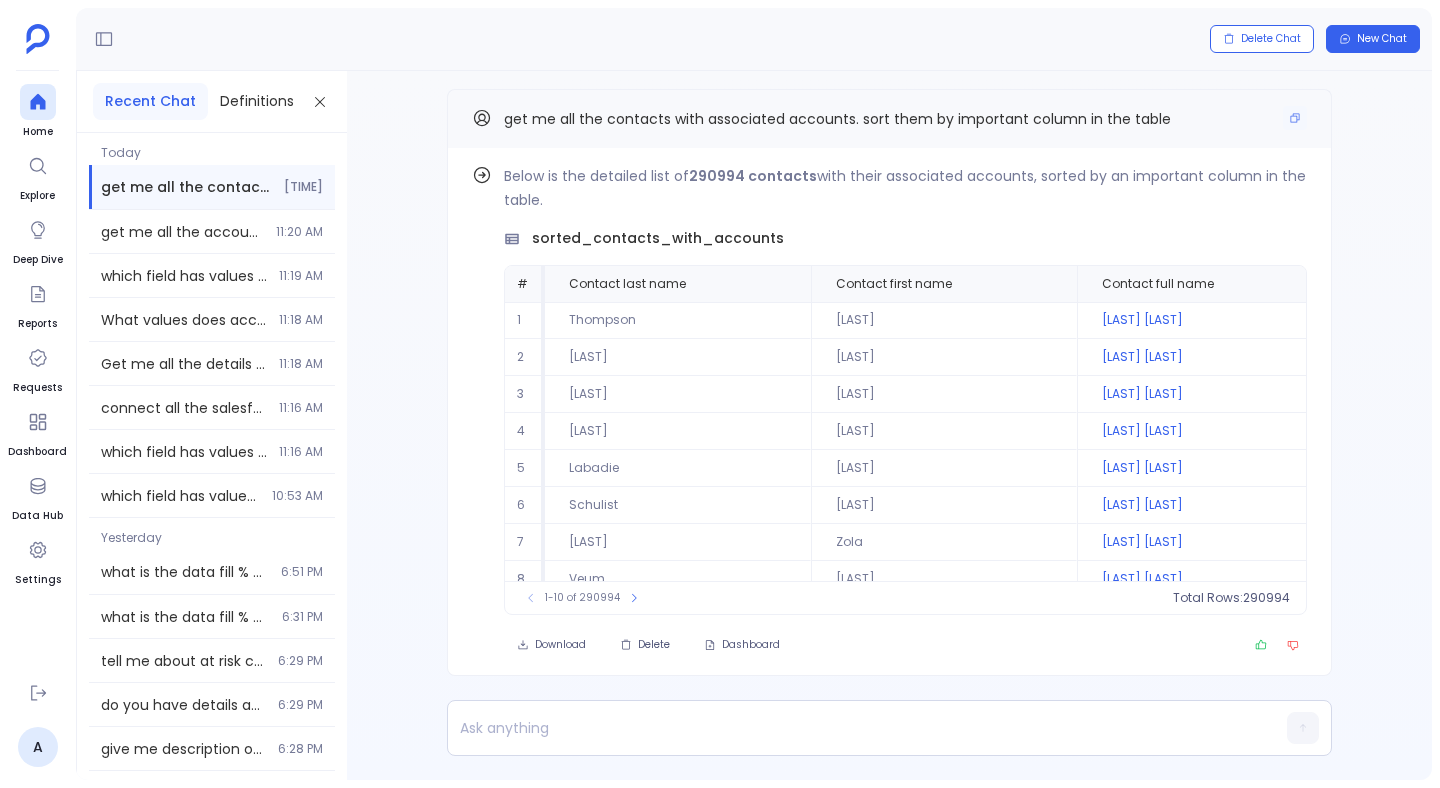 click on "get me all the contacts with associated accounts. sort them by important column in the table" at bounding box center [837, 119] 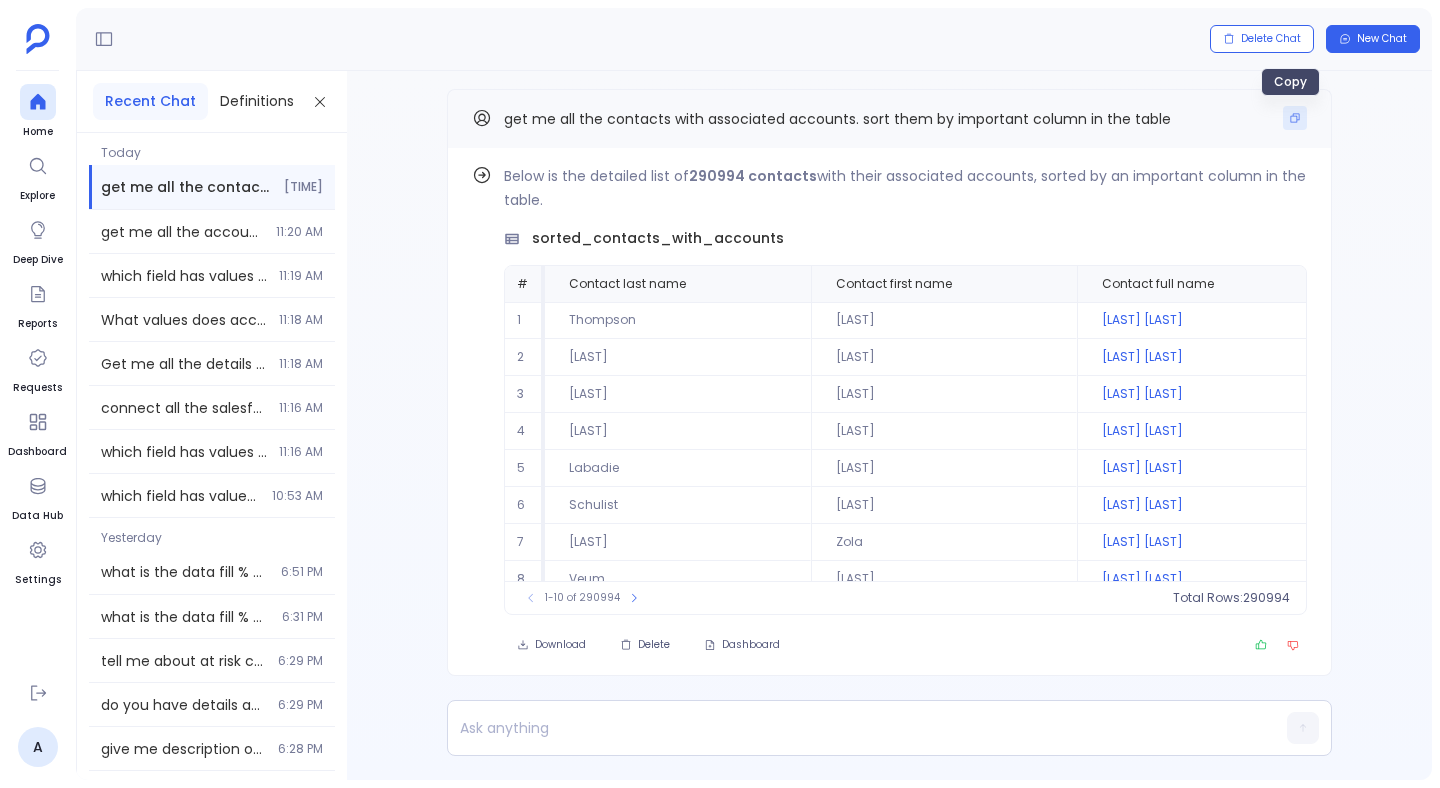 click at bounding box center [1295, 118] 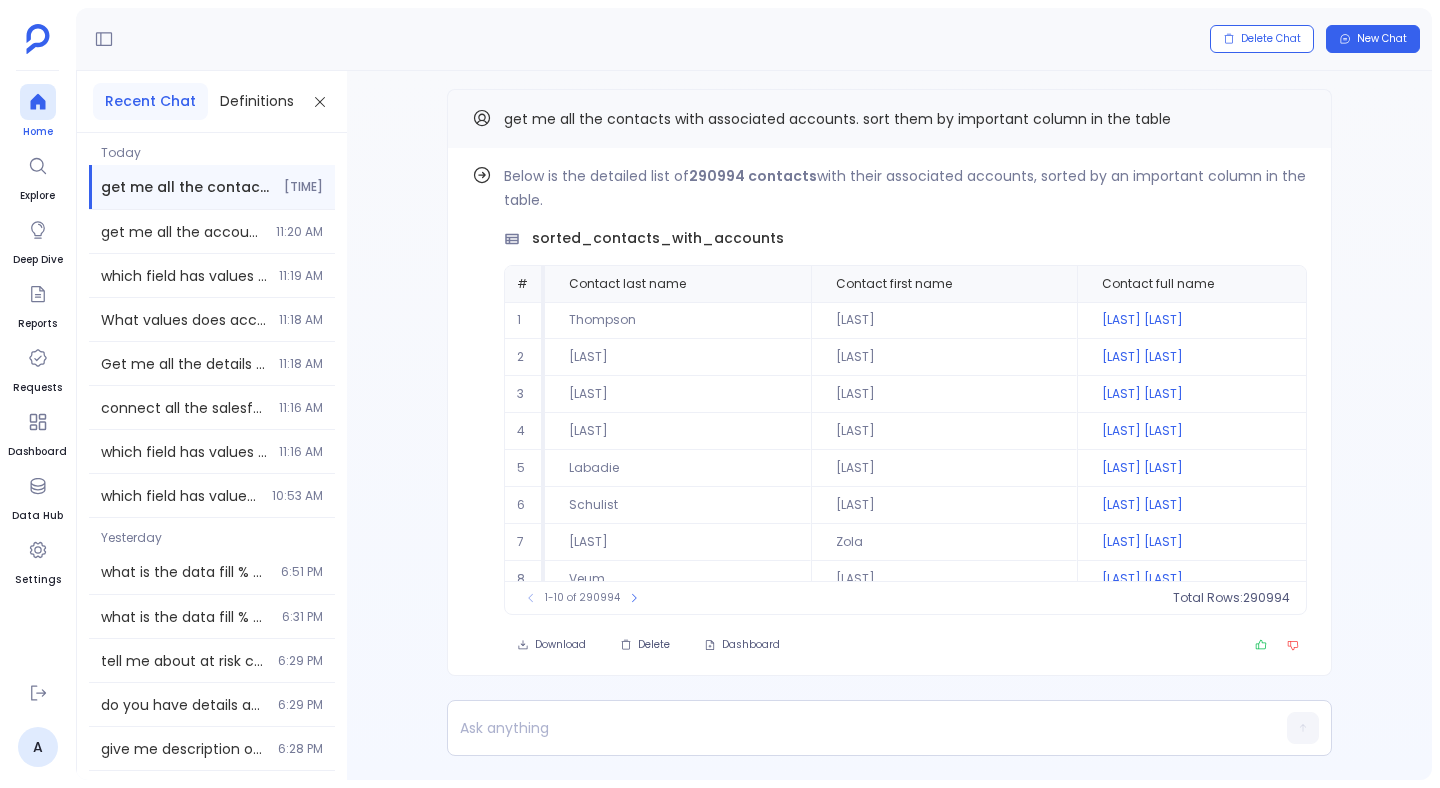 click at bounding box center [38, 102] 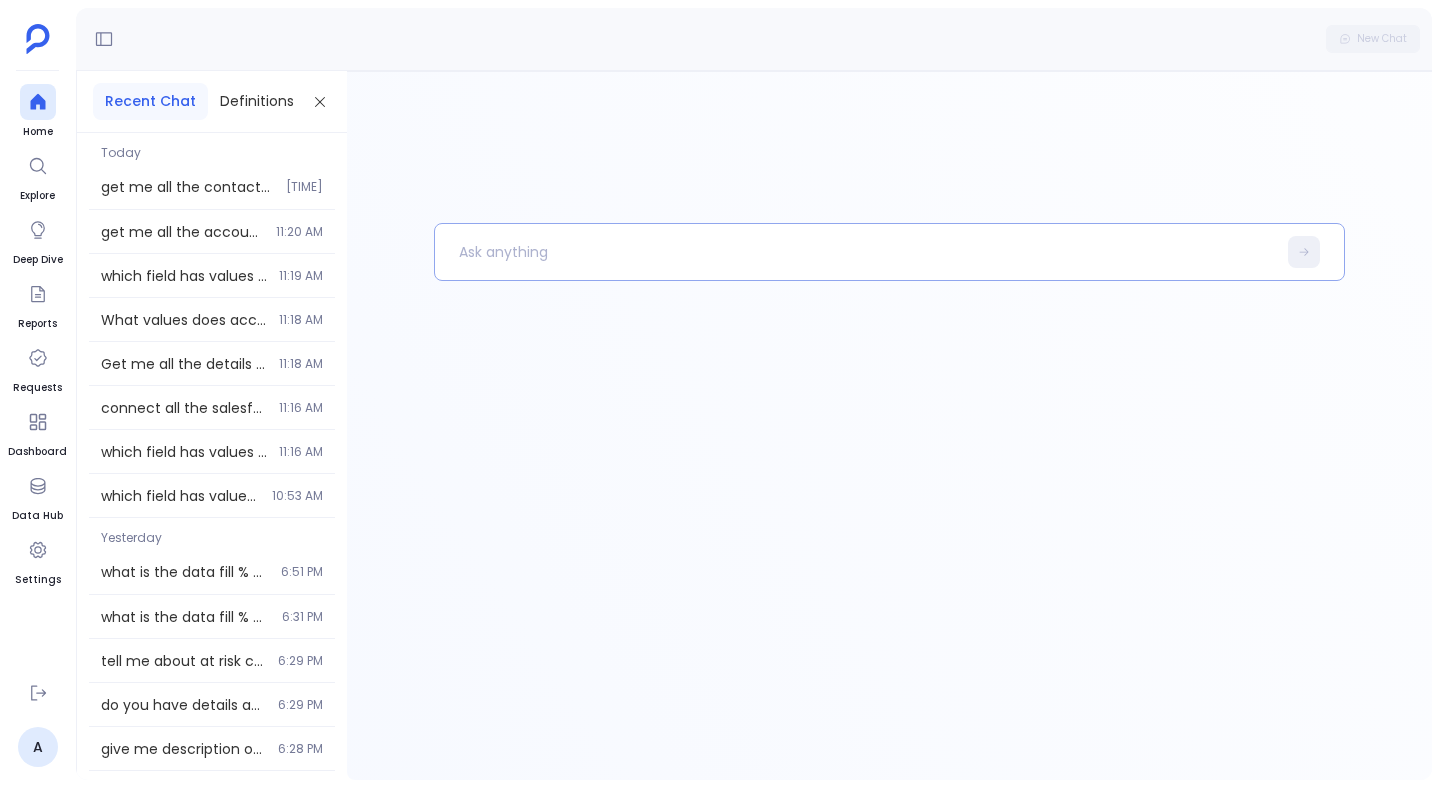 click at bounding box center [855, 252] 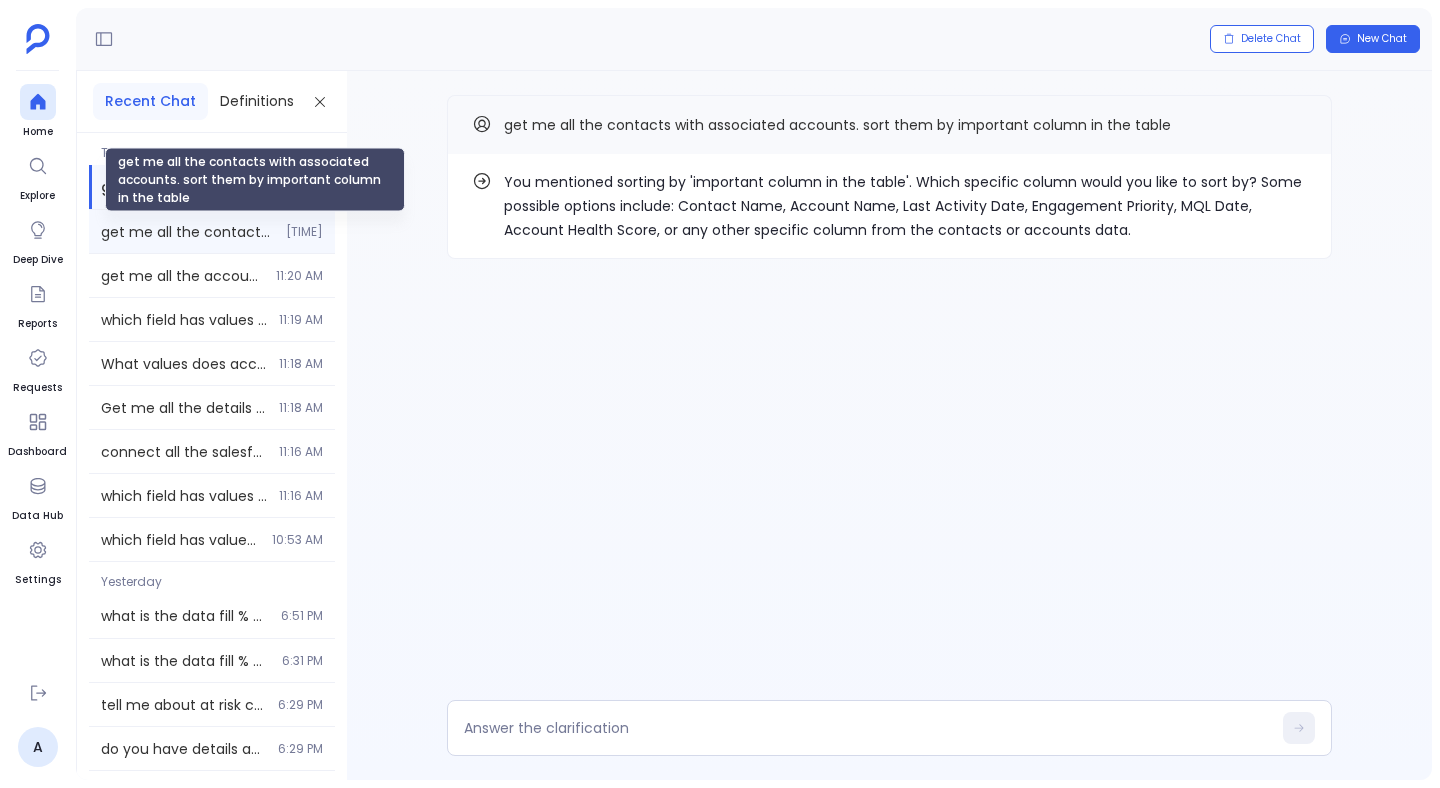 click on "get me all the contacts with associated accounts. sort them by important column in the table" at bounding box center [187, 232] 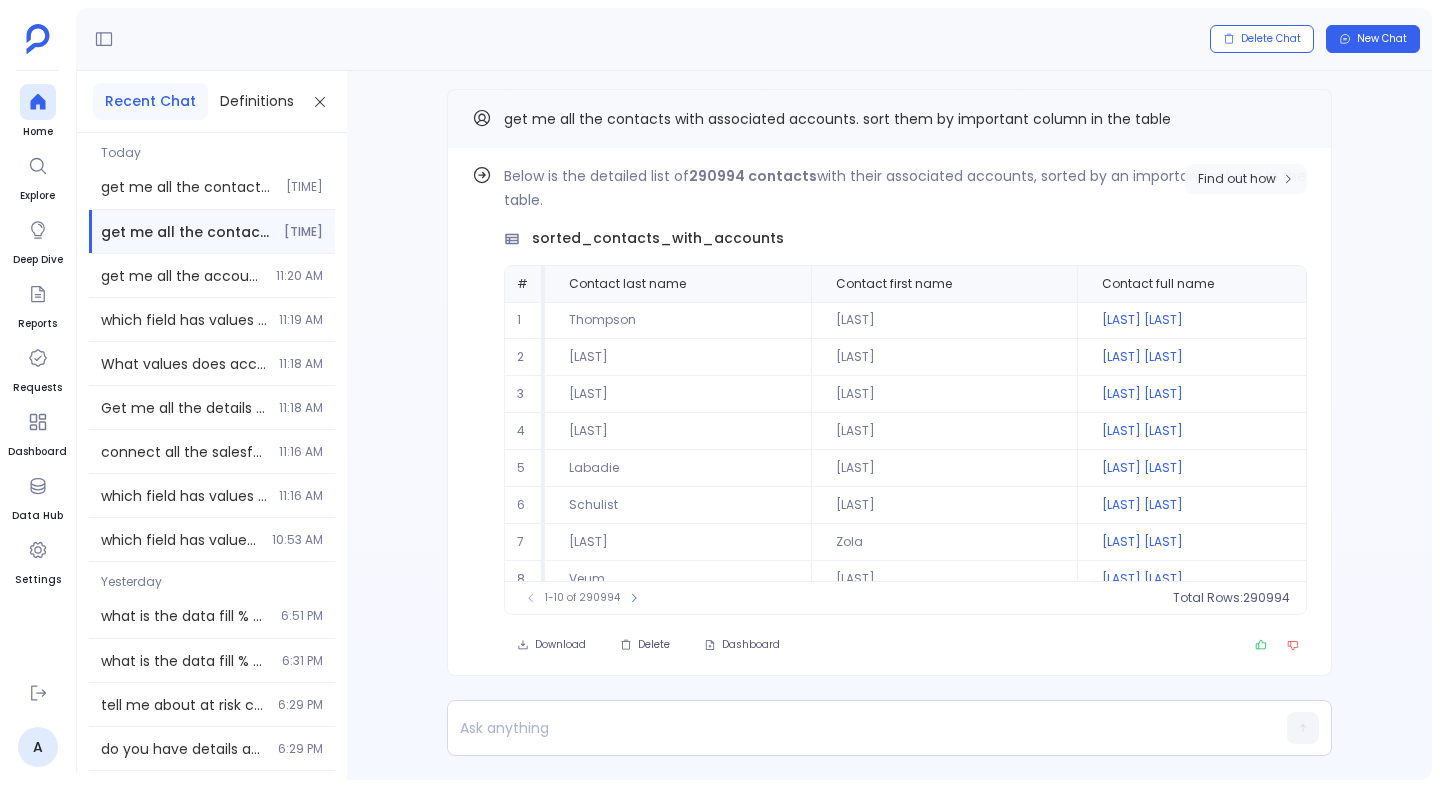 click on "Find out how" at bounding box center (1246, 179) 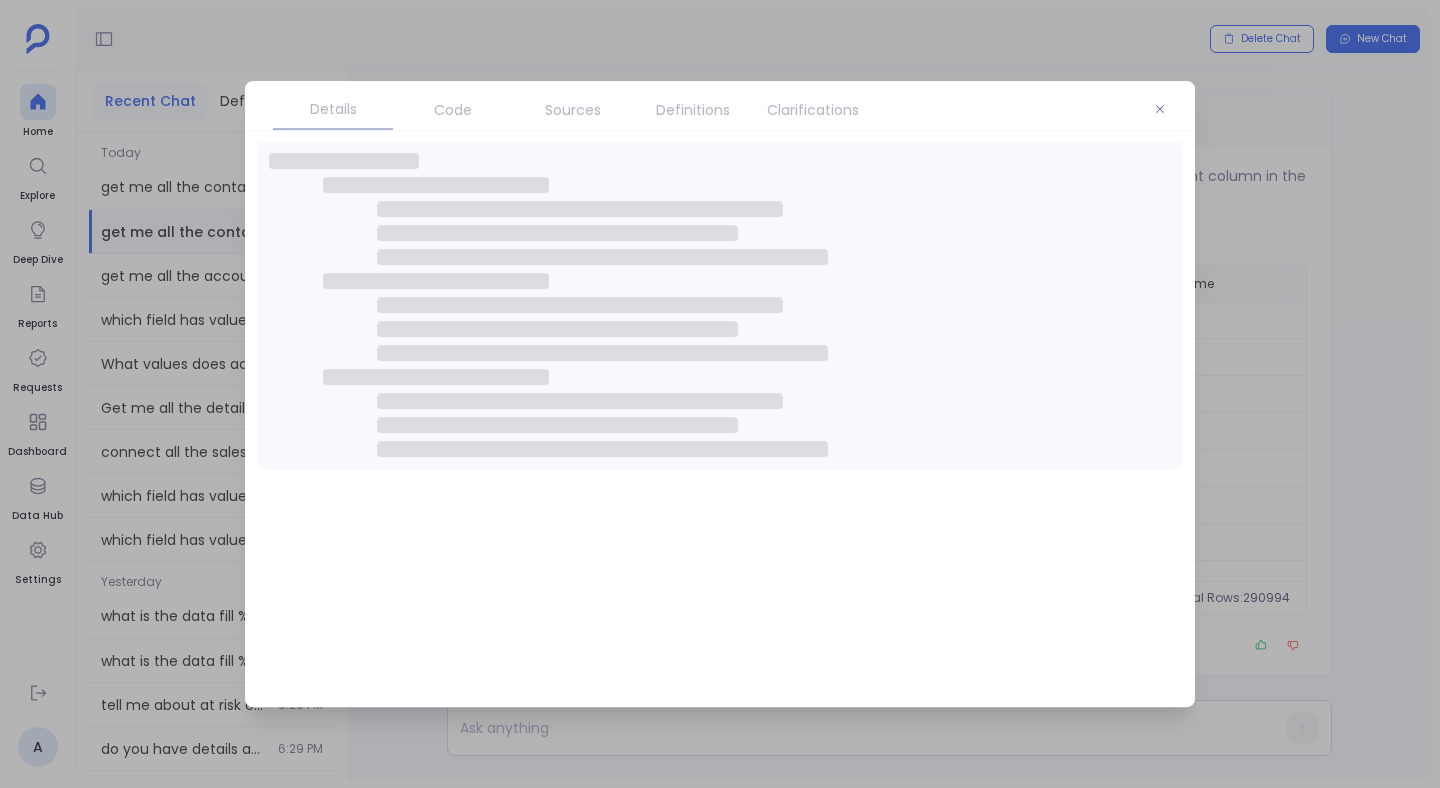 click on "Clarifications" at bounding box center [813, 110] 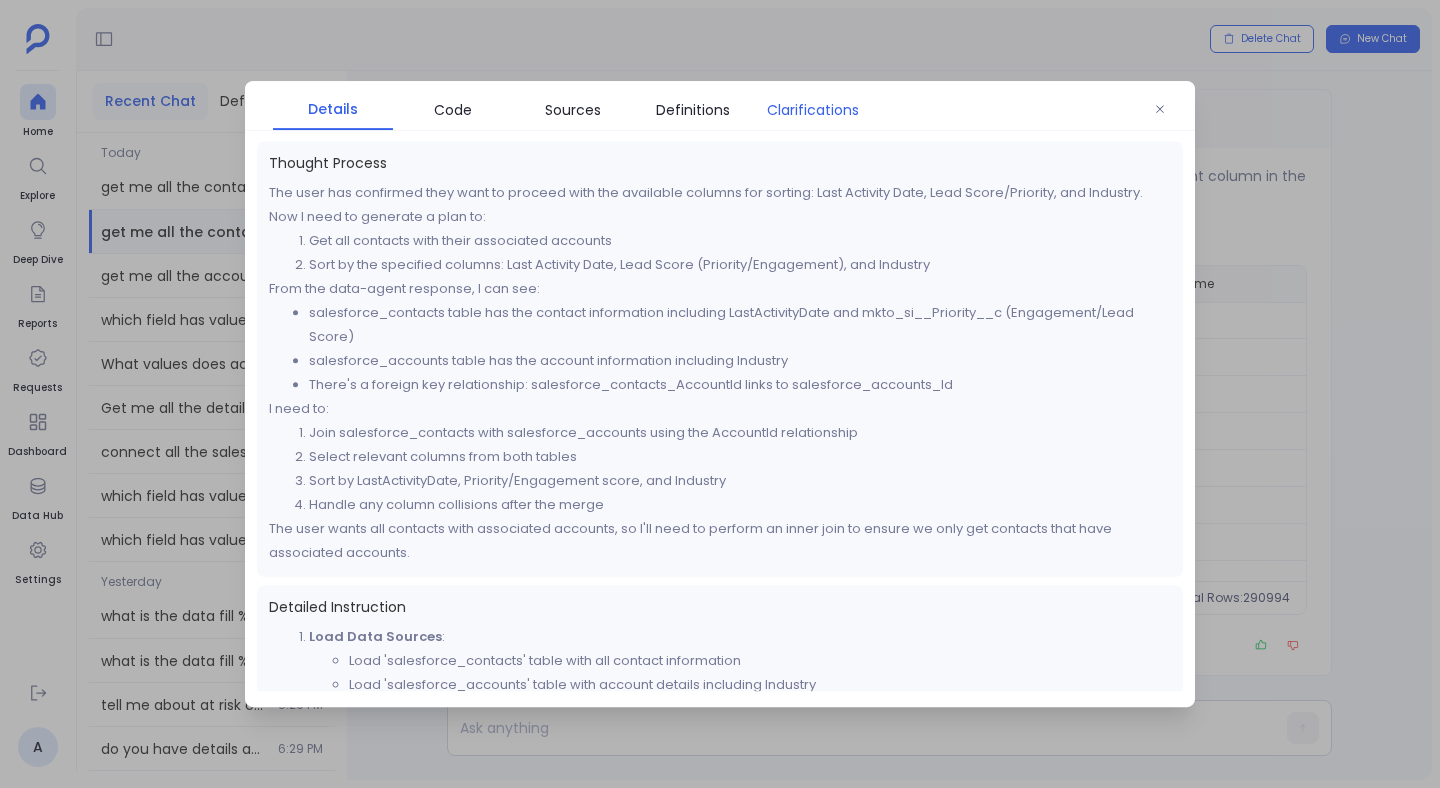 click on "Clarifications" at bounding box center [813, 110] 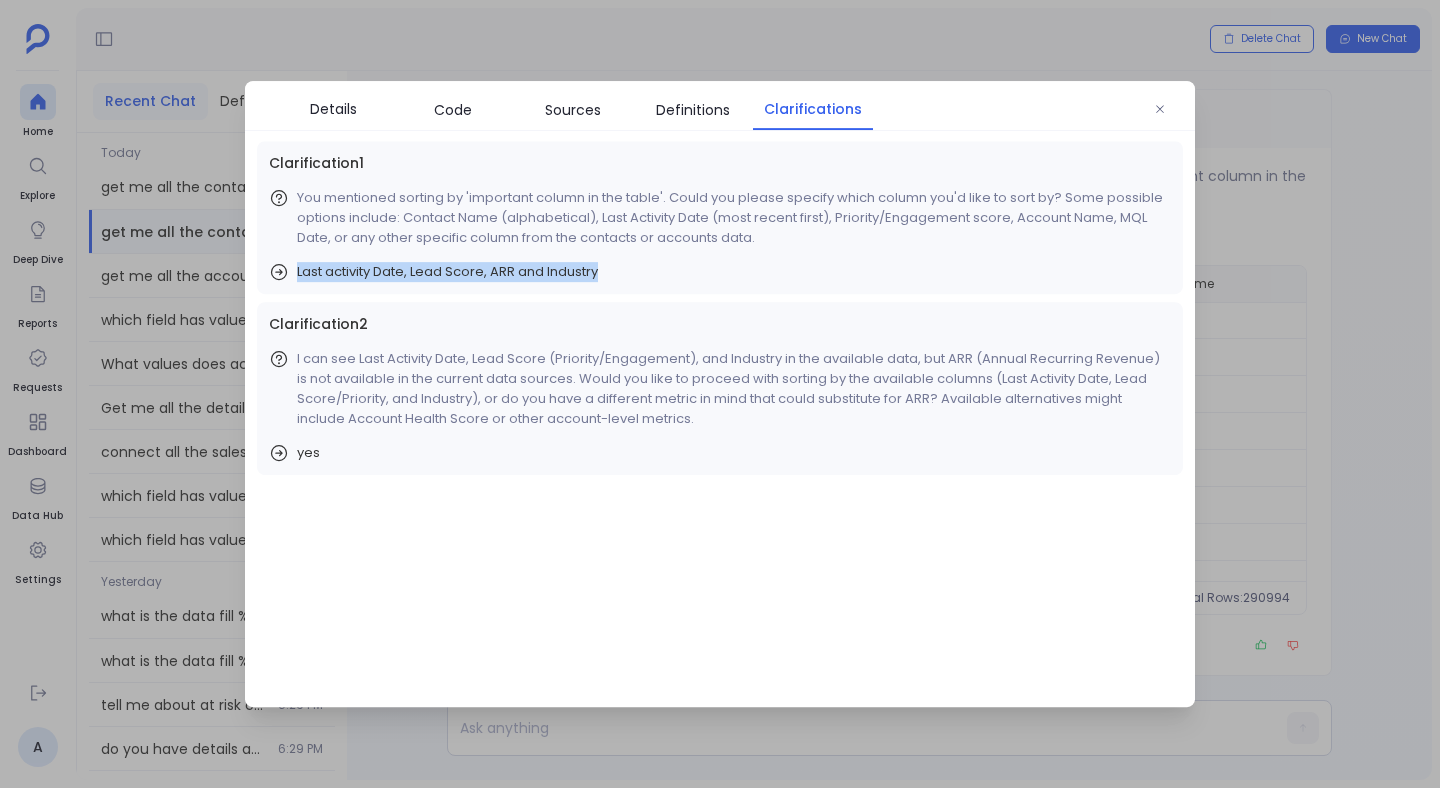 drag, startPoint x: 619, startPoint y: 276, endPoint x: 294, endPoint y: 272, distance: 325.02463 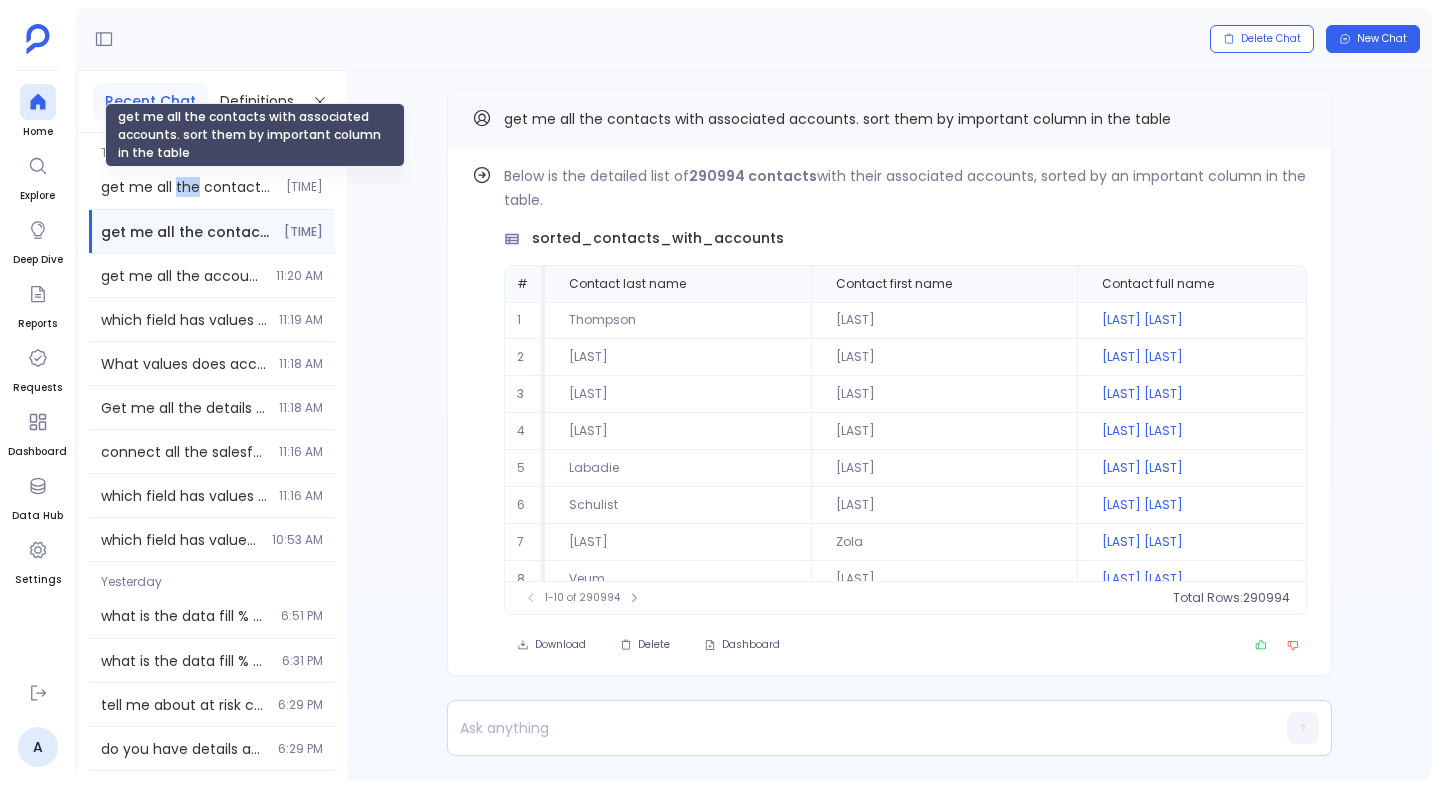 click on "get me all the contacts with associated accounts. sort them by important column in the table" at bounding box center [187, 187] 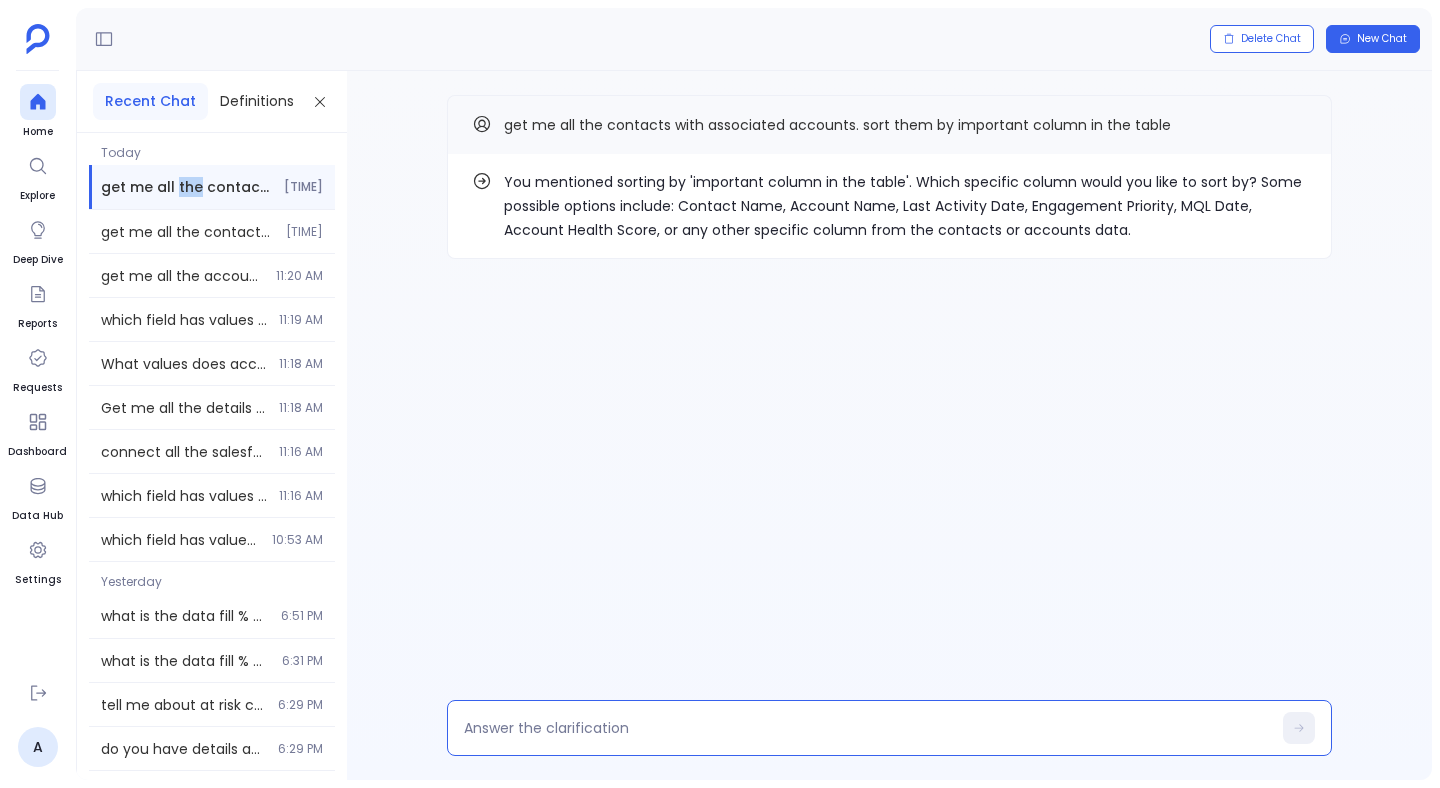 click at bounding box center (867, 728) 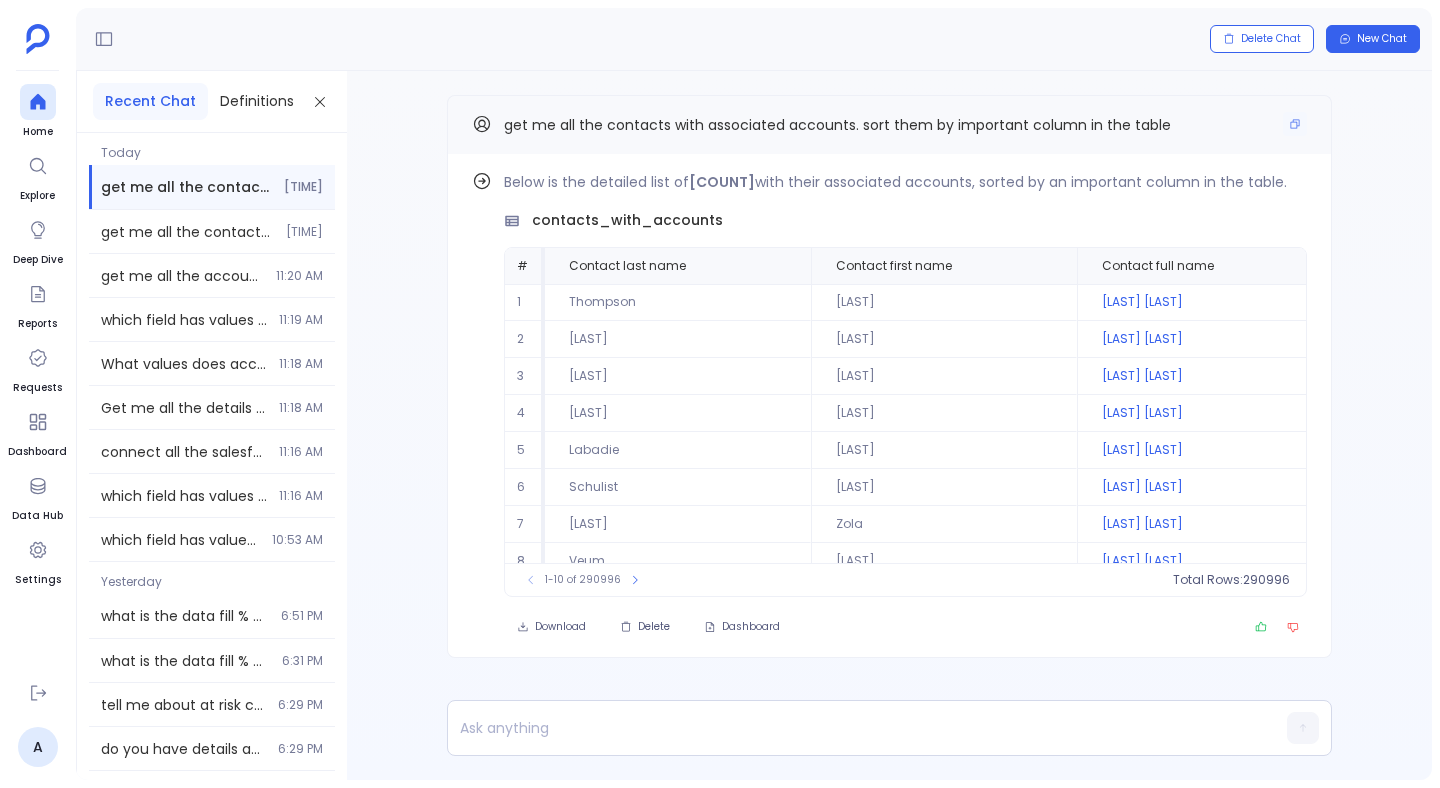 click on "get me all the contacts with associated accounts. sort them by important column in the table" at bounding box center [837, 125] 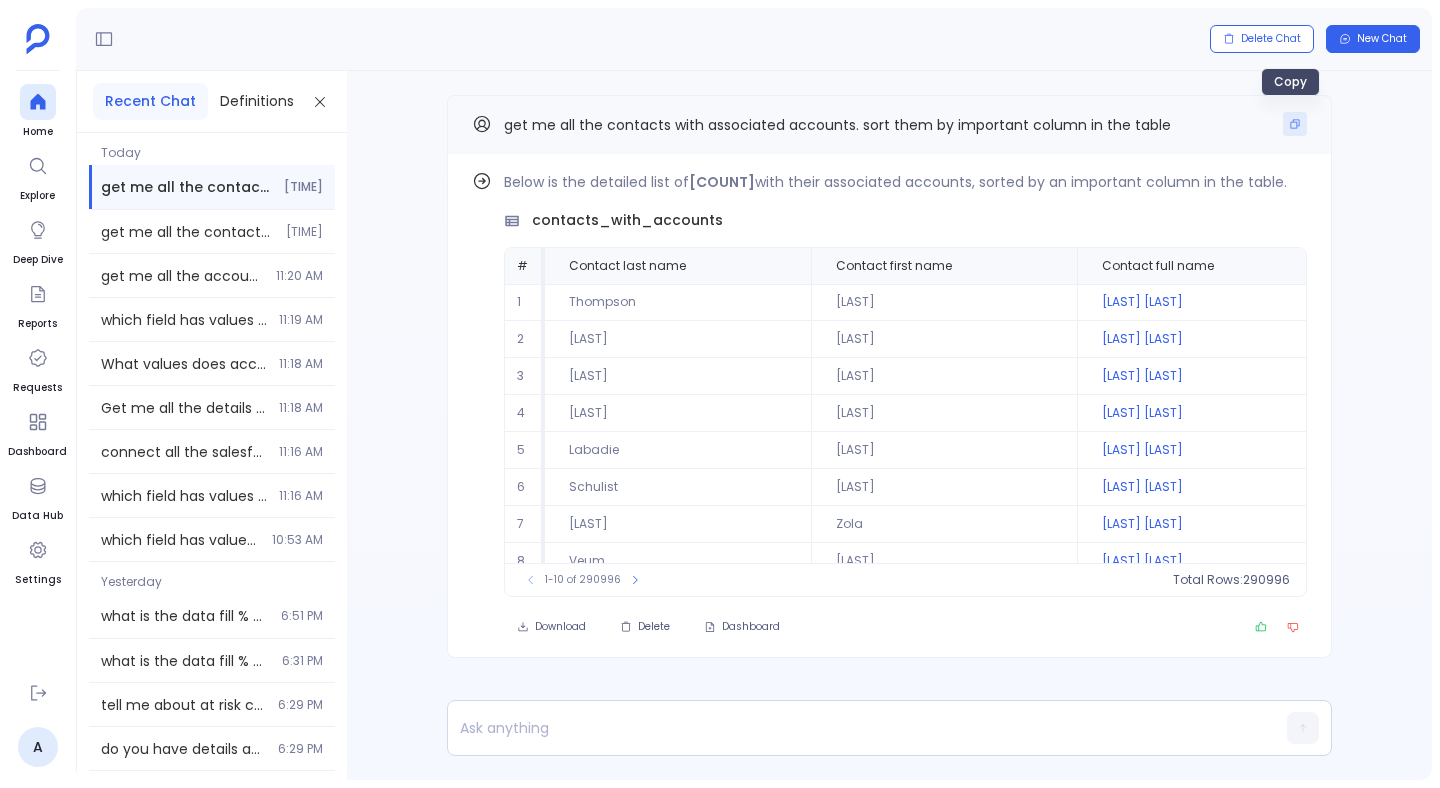 click at bounding box center (1295, 124) 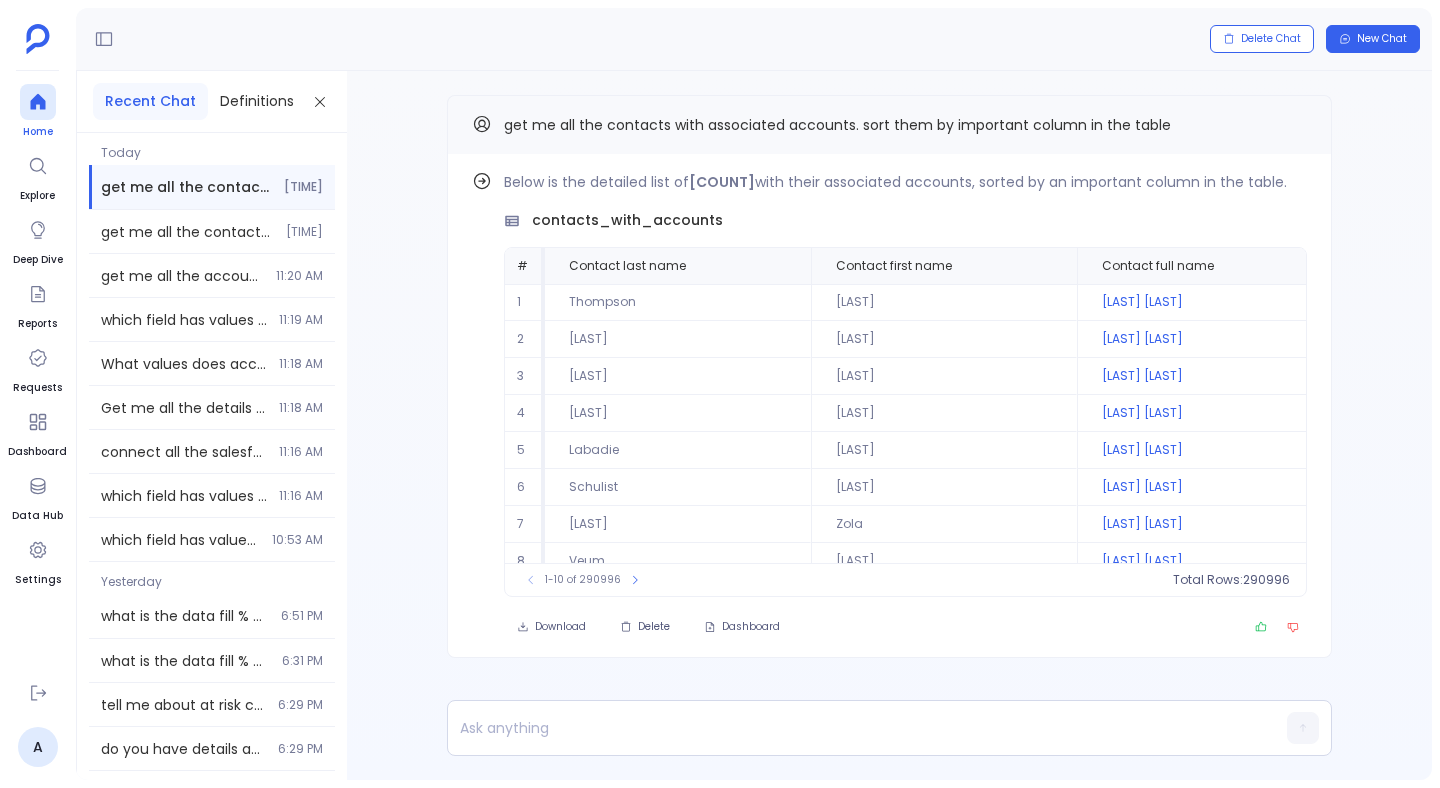 click at bounding box center [37, 102] 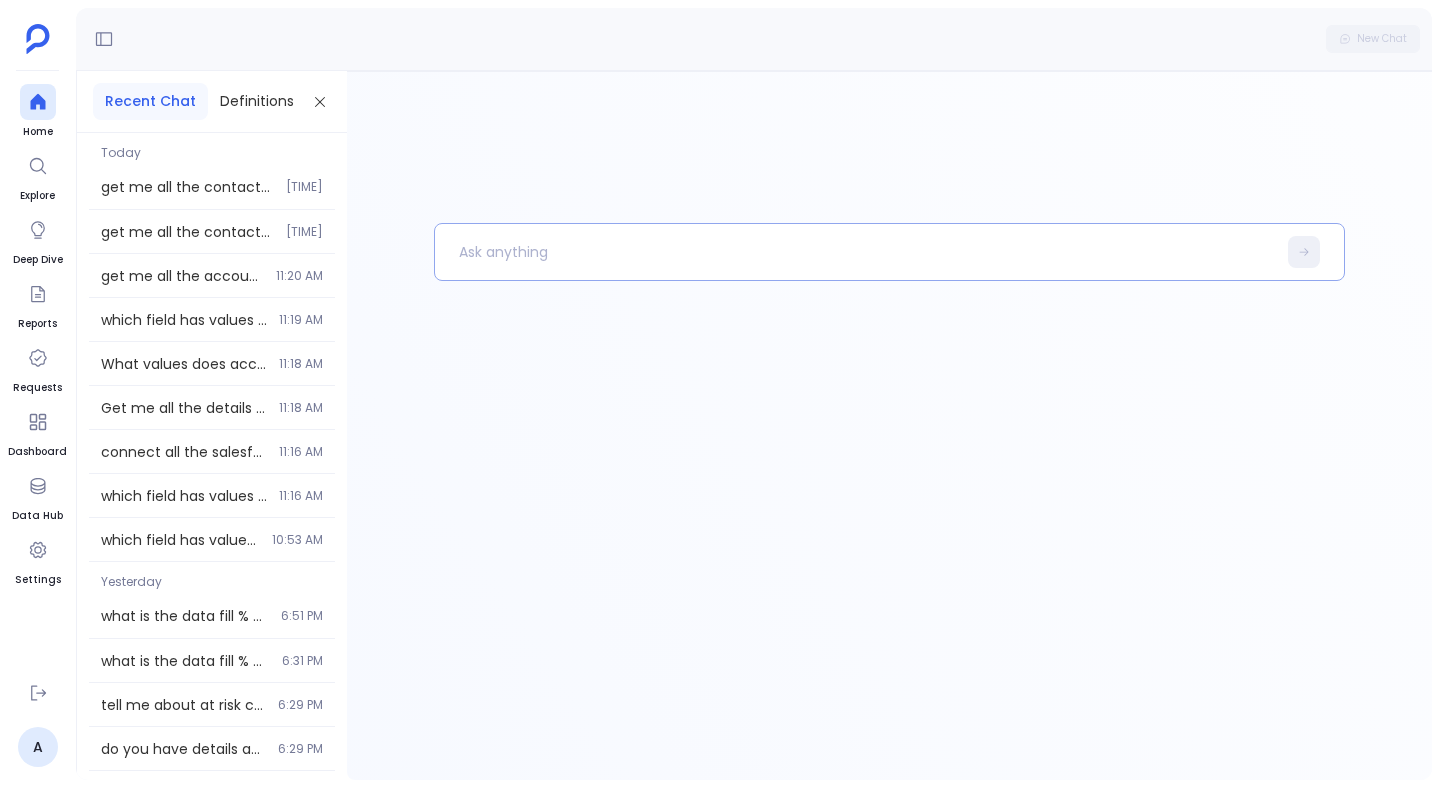 click at bounding box center [855, 252] 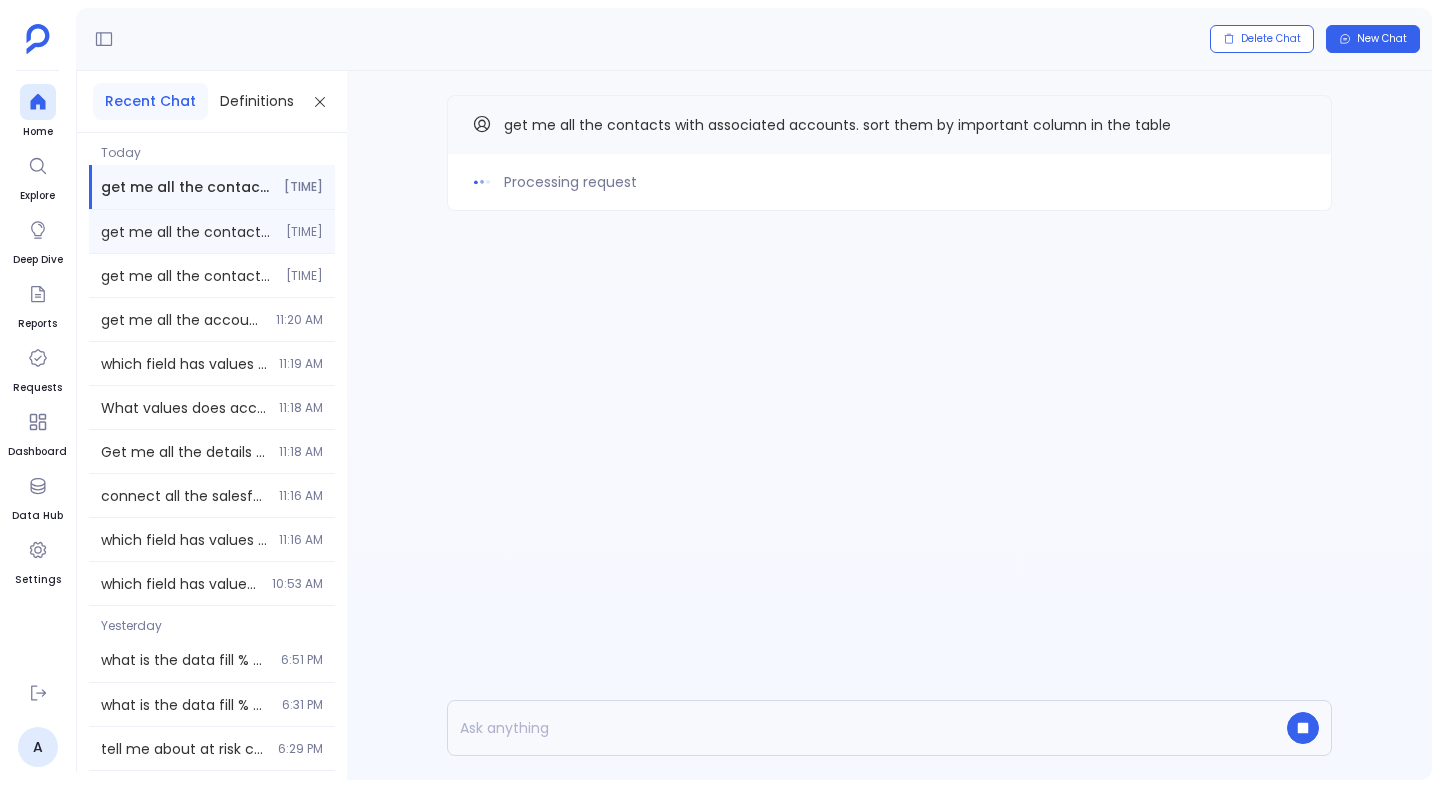 click on "get me all the contacts with associated accounts. sort them by important column in the table" at bounding box center [187, 232] 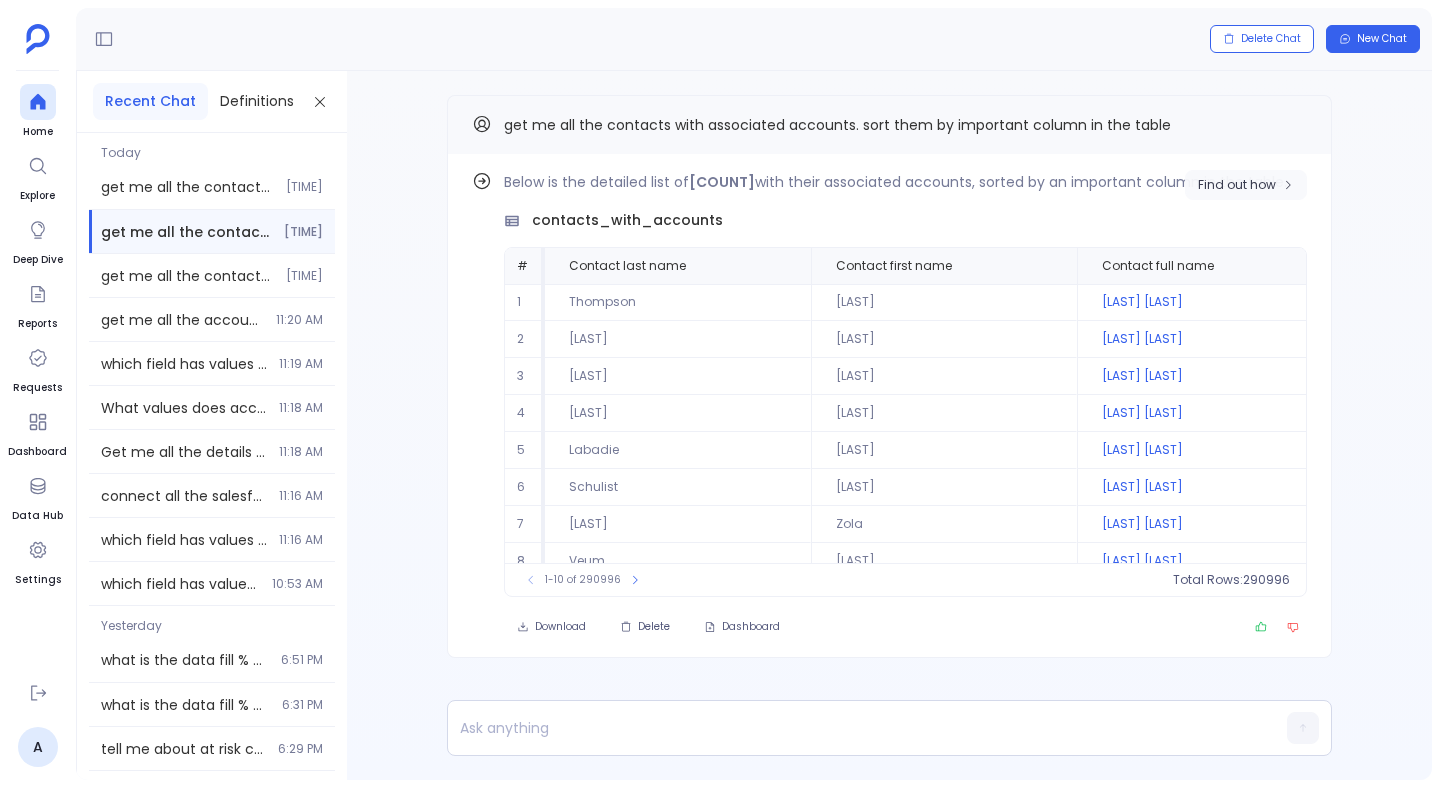 click at bounding box center (1288, 185) 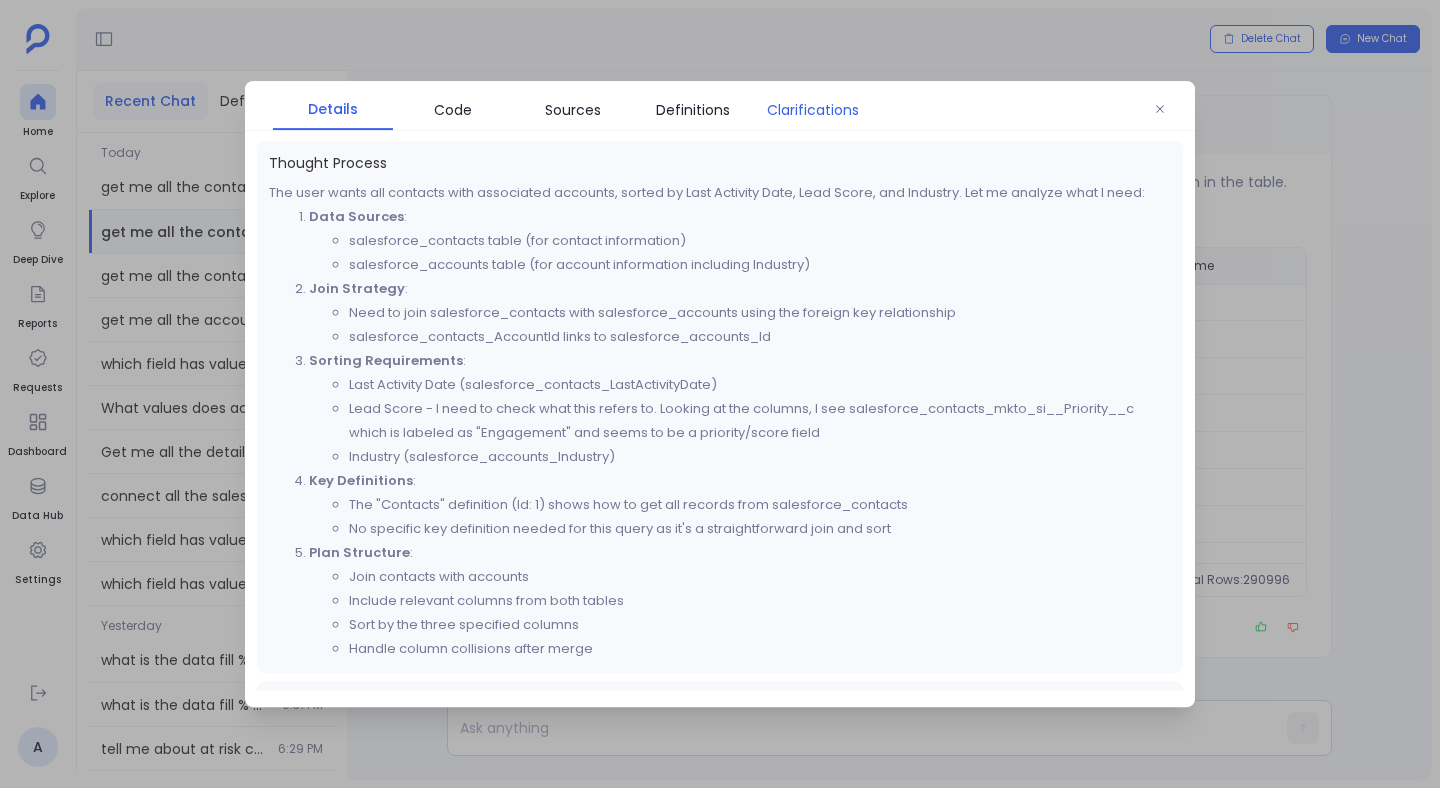 click on "Clarifications" at bounding box center (813, 110) 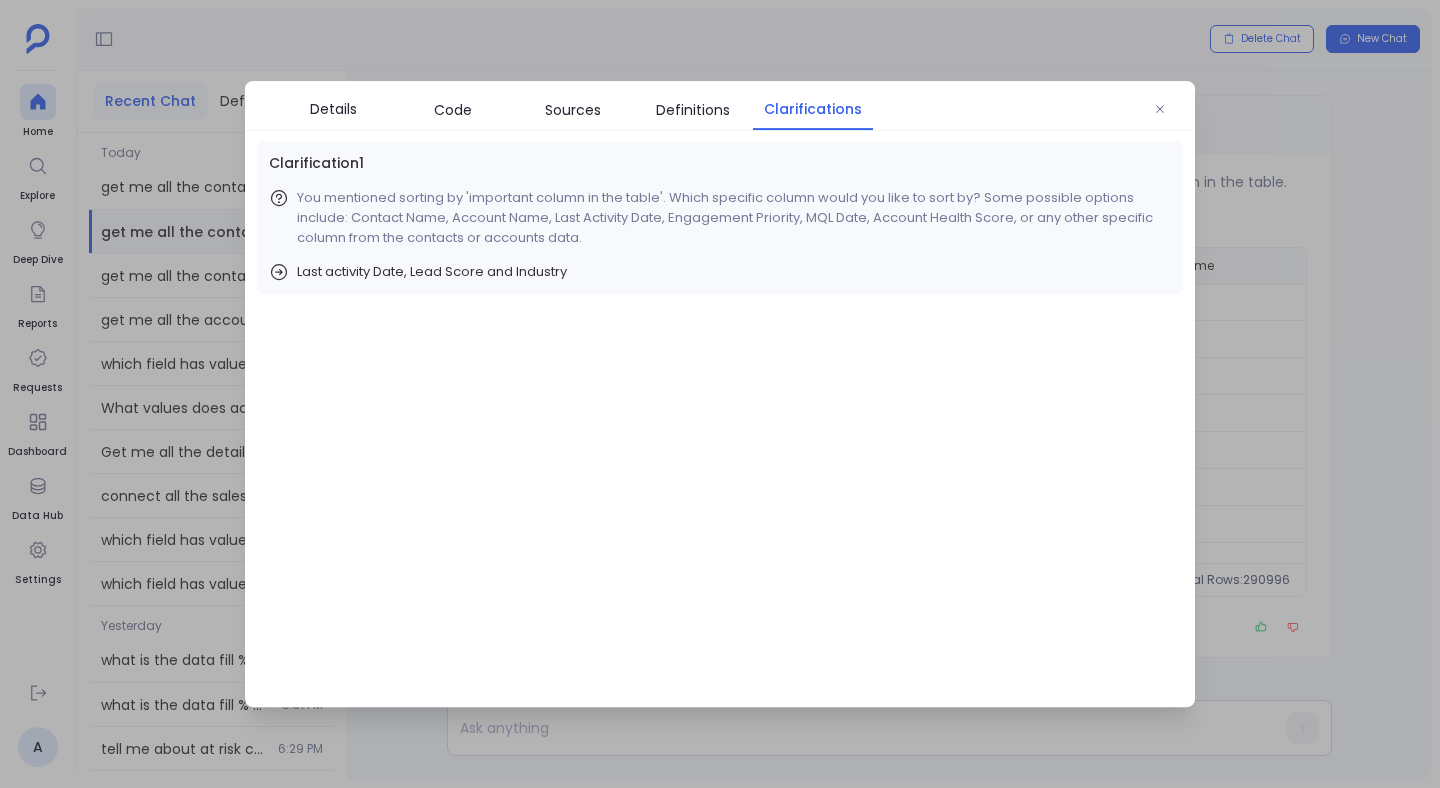 click on "Clarifications" at bounding box center (813, 109) 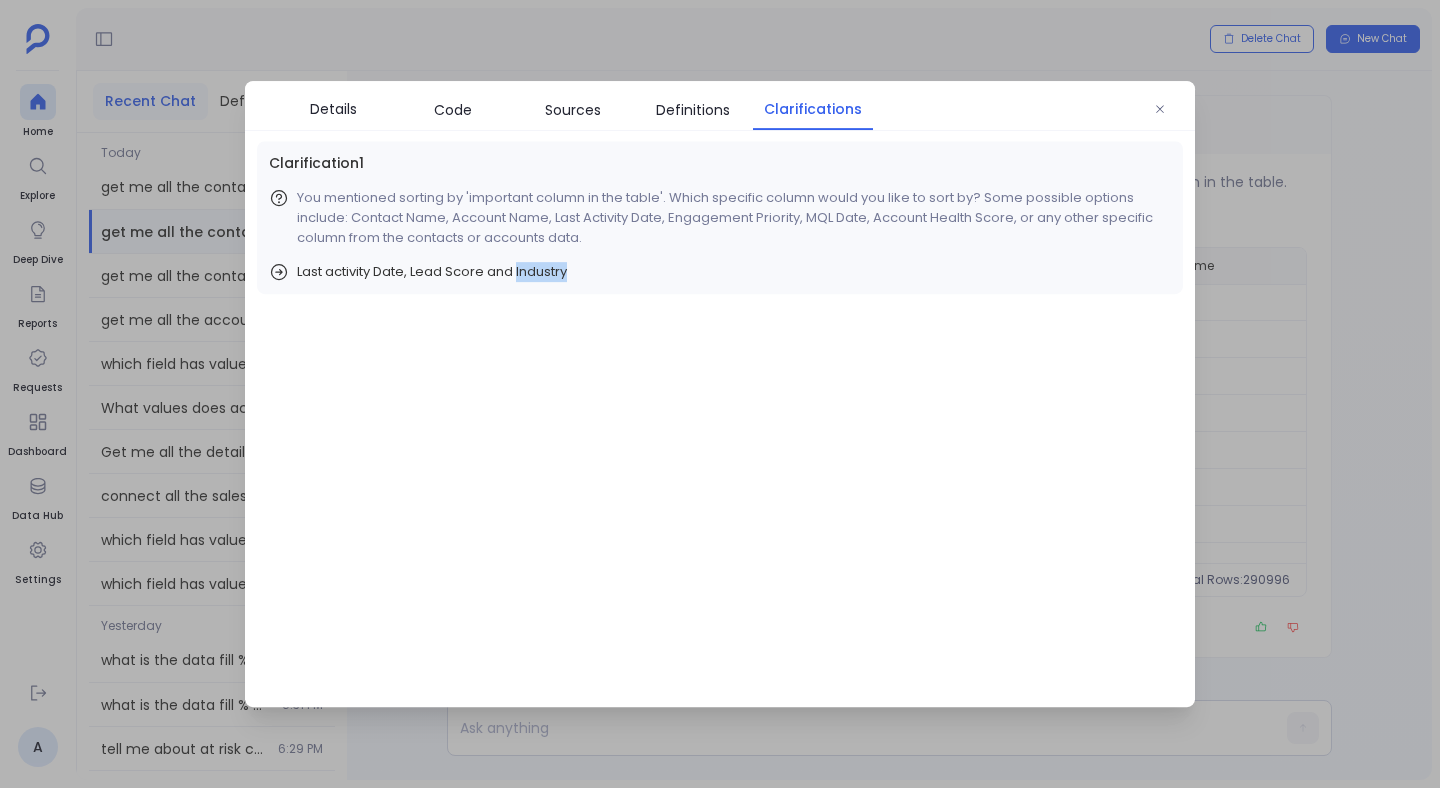 click on "Last activity Date,  Lead Score and Industry" at bounding box center [432, 272] 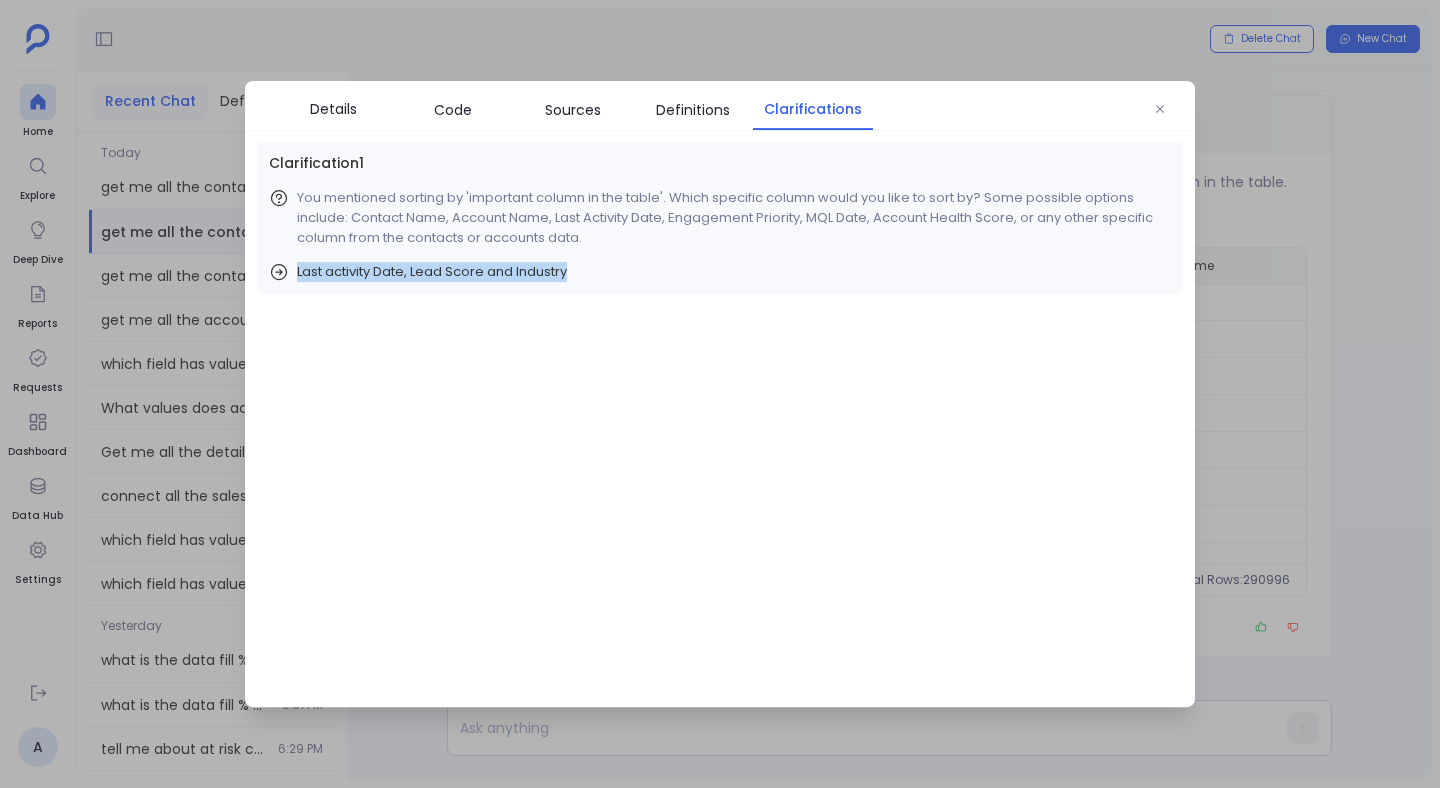 click on "Last activity Date,  Lead Score and Industry" at bounding box center [432, 272] 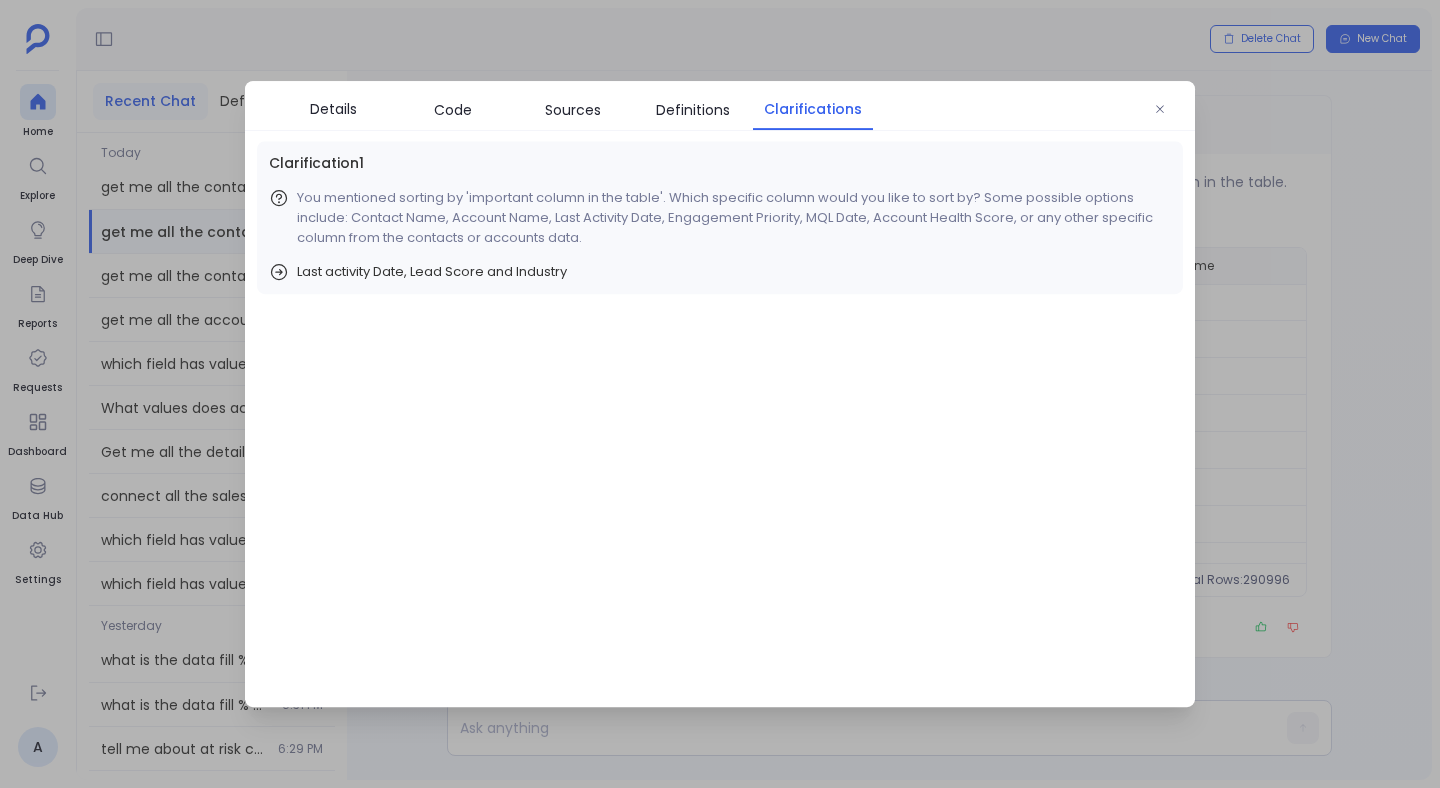 click at bounding box center [720, 394] 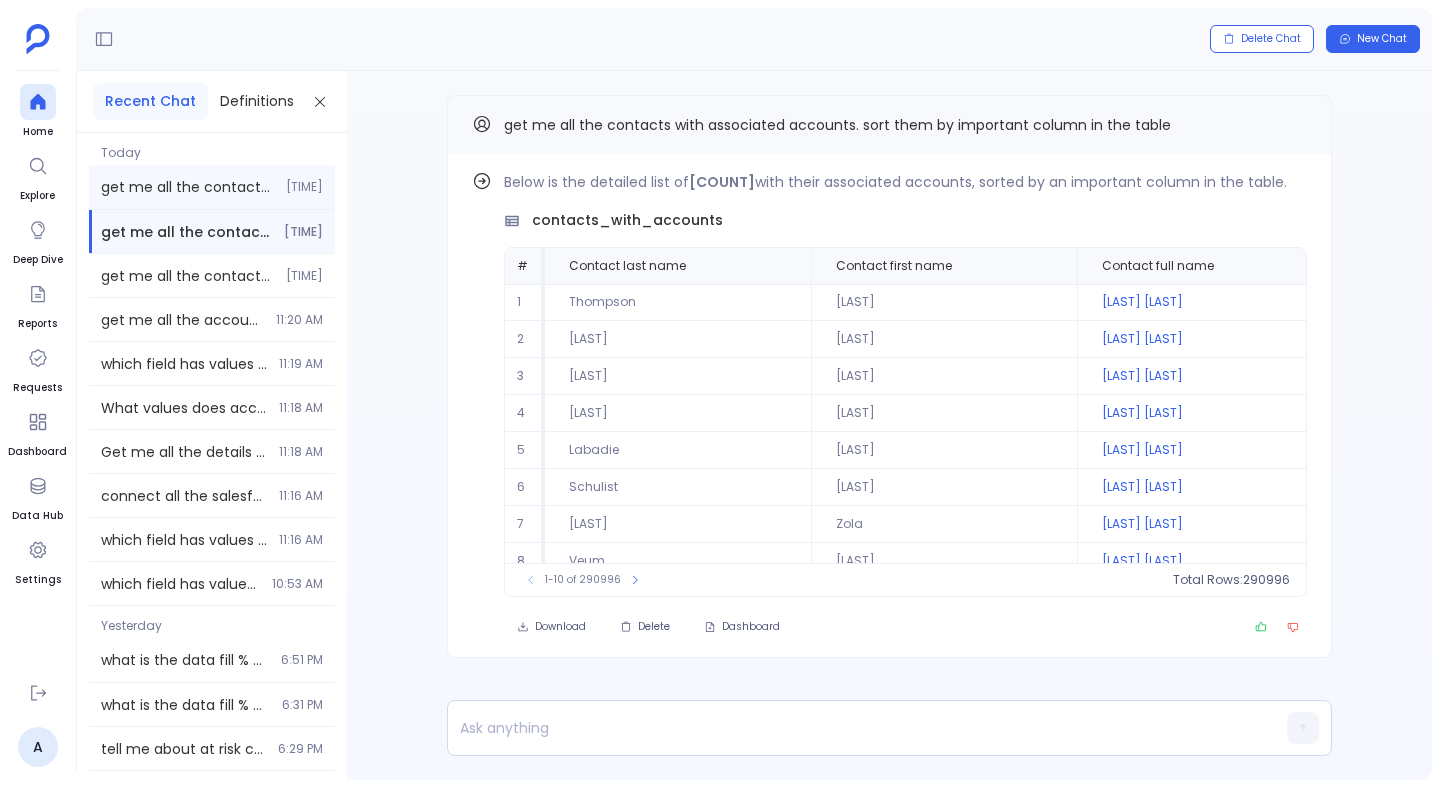 click on "get me all the contacts with associated accounts. sort them by important column in the table" at bounding box center (187, 187) 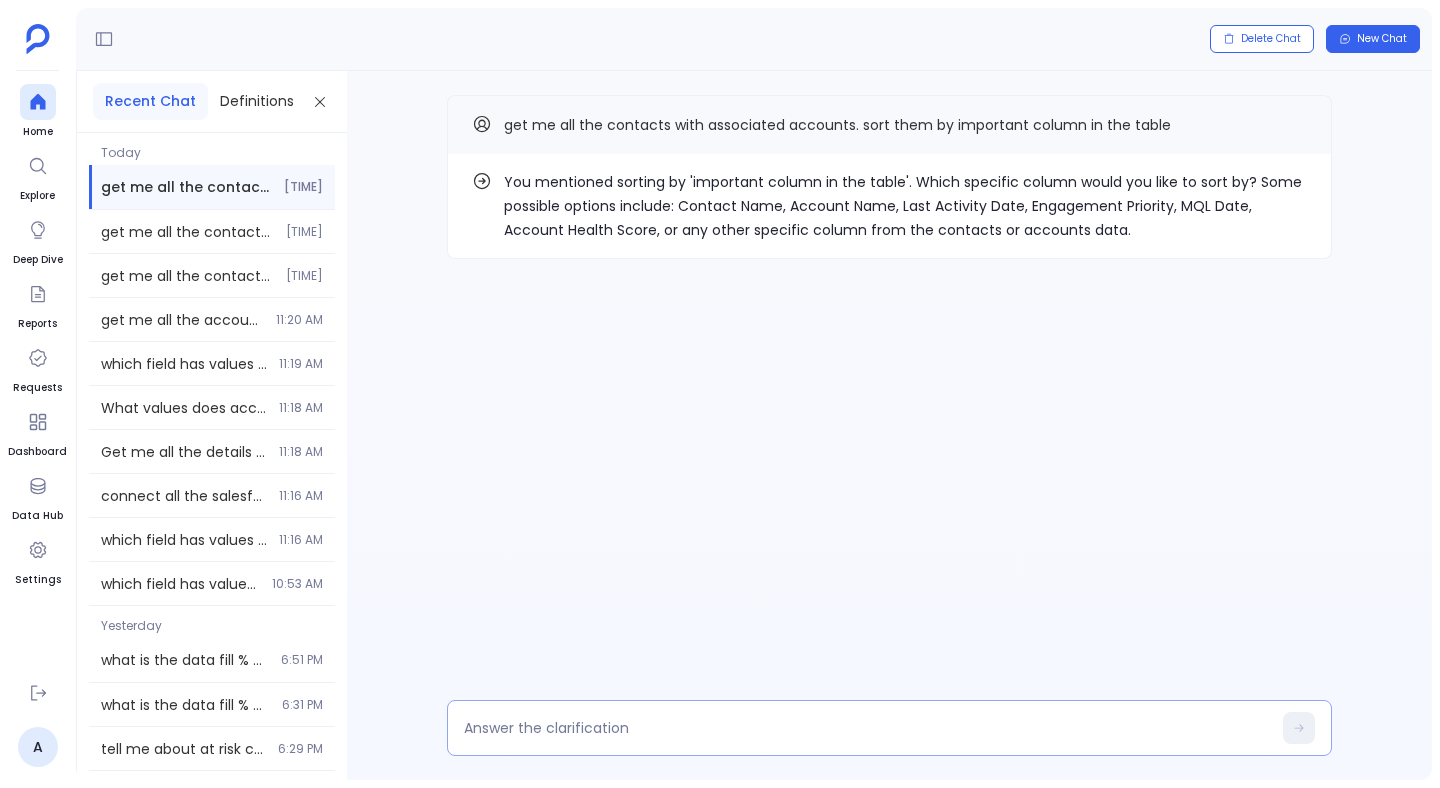 click at bounding box center [867, 728] 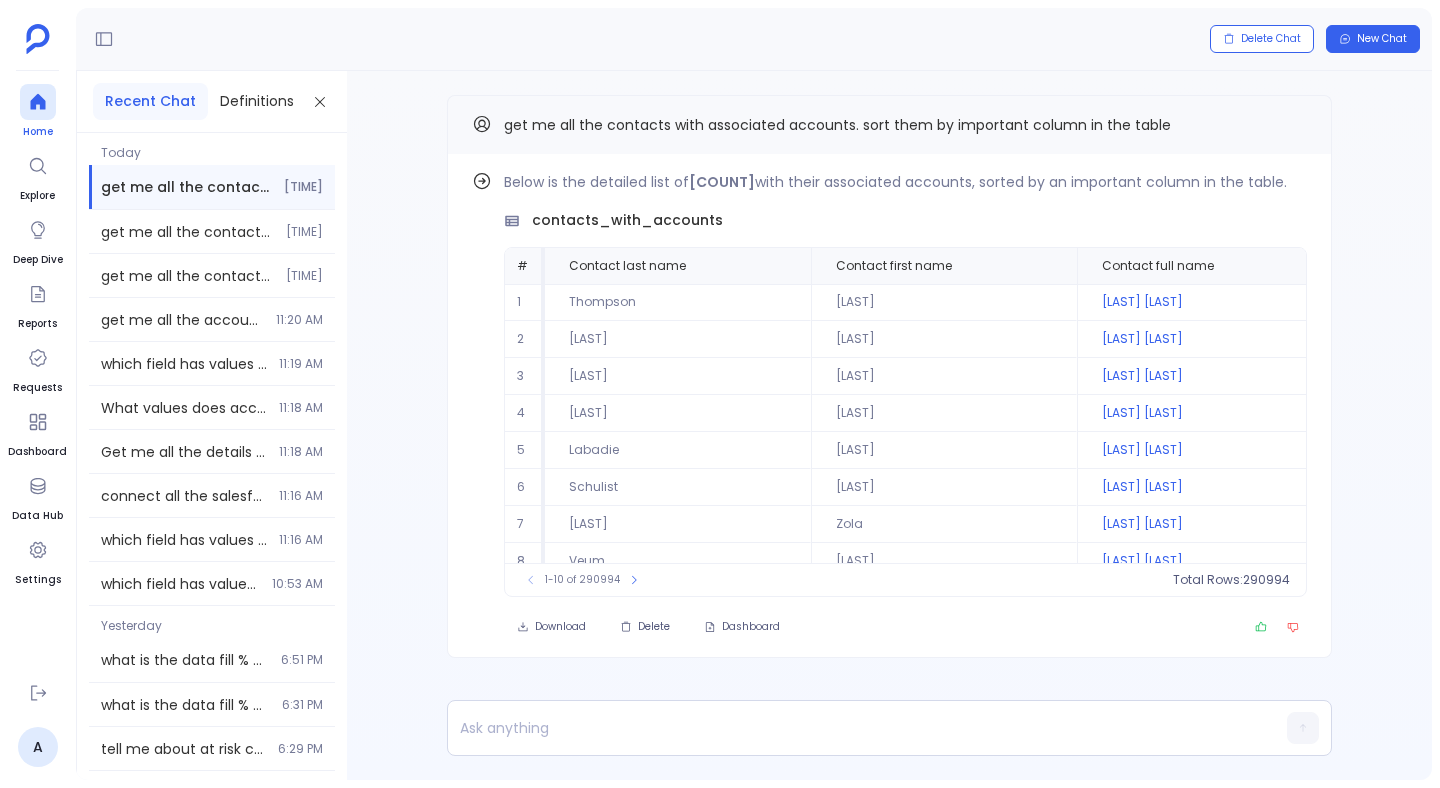 click at bounding box center [38, 102] 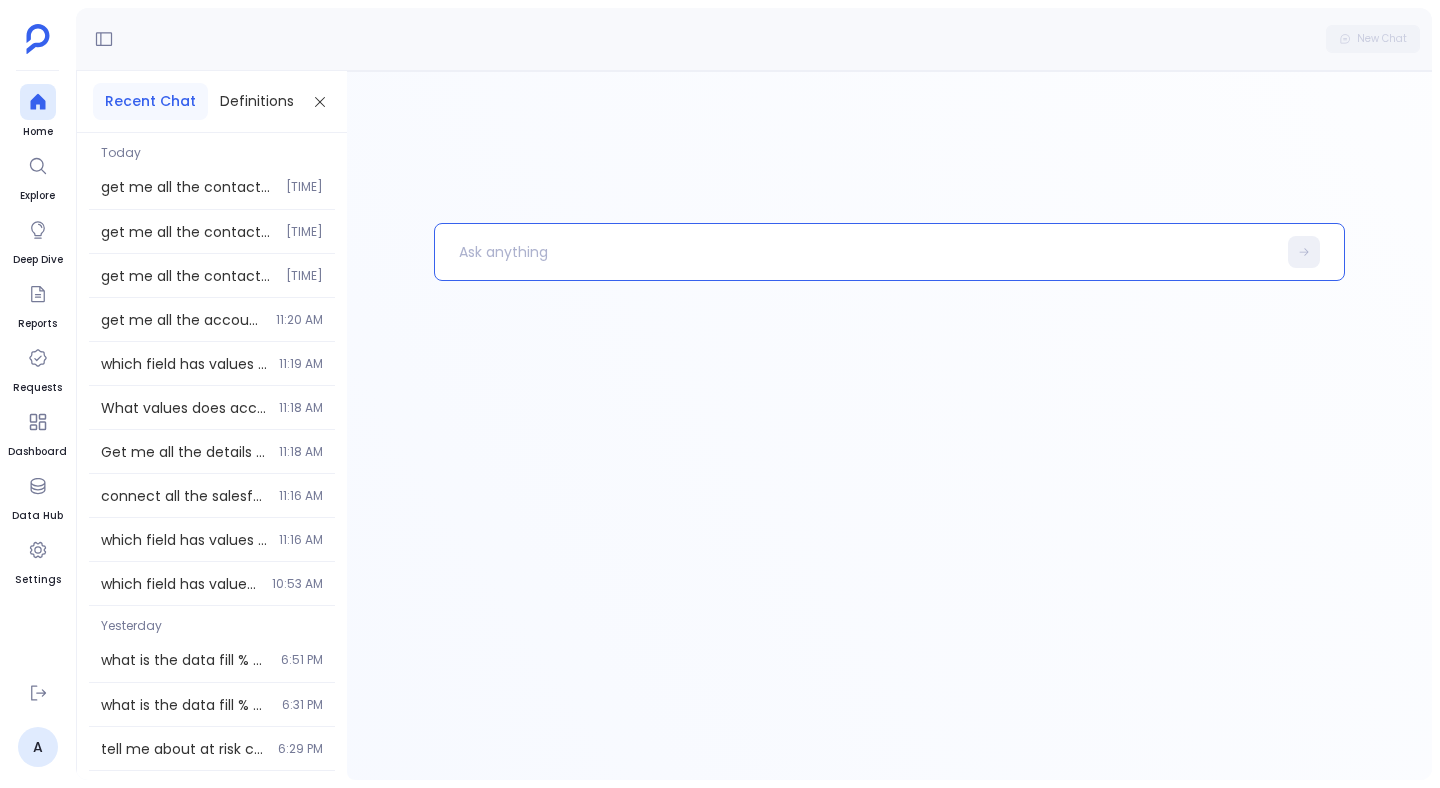 click at bounding box center [855, 252] 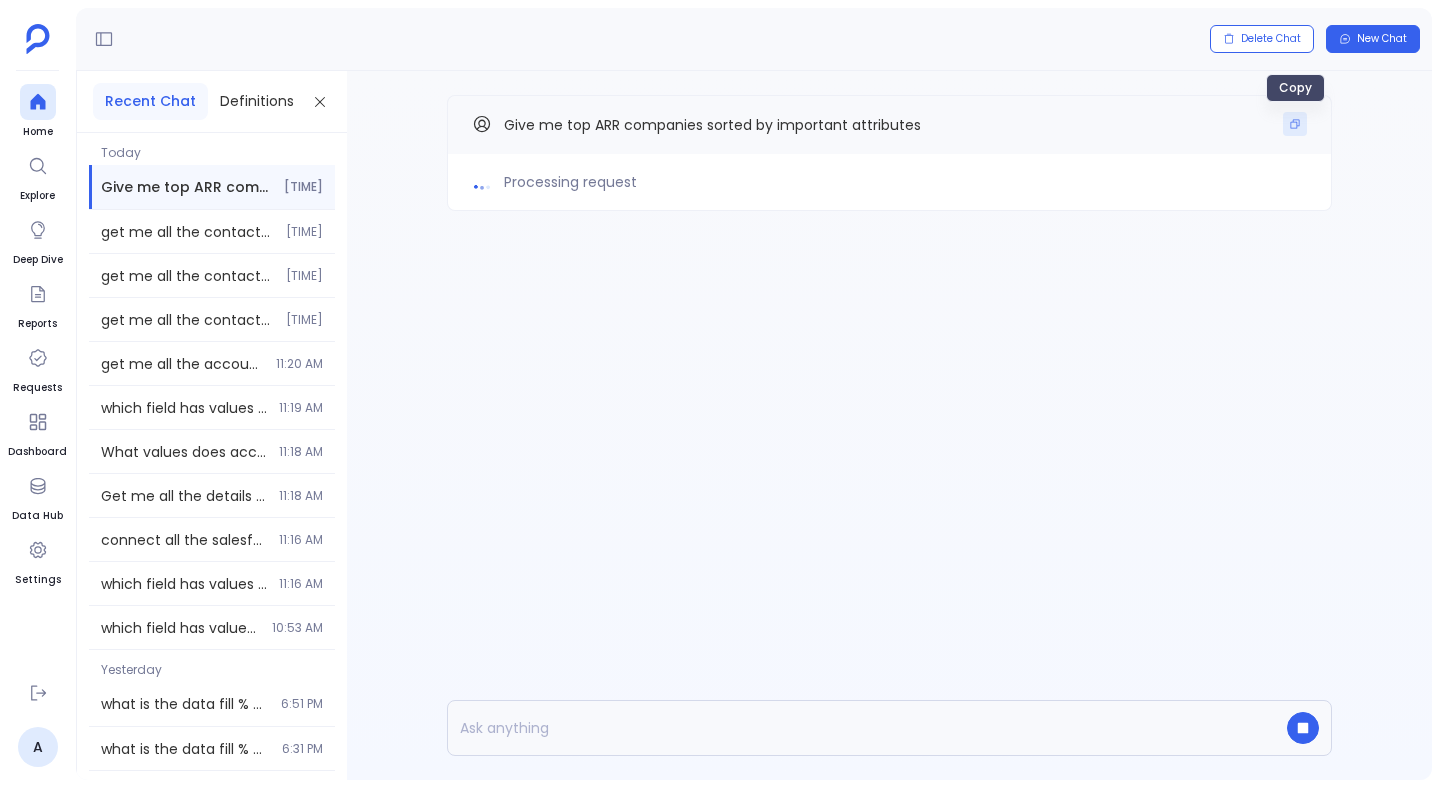 click at bounding box center (1295, 124) 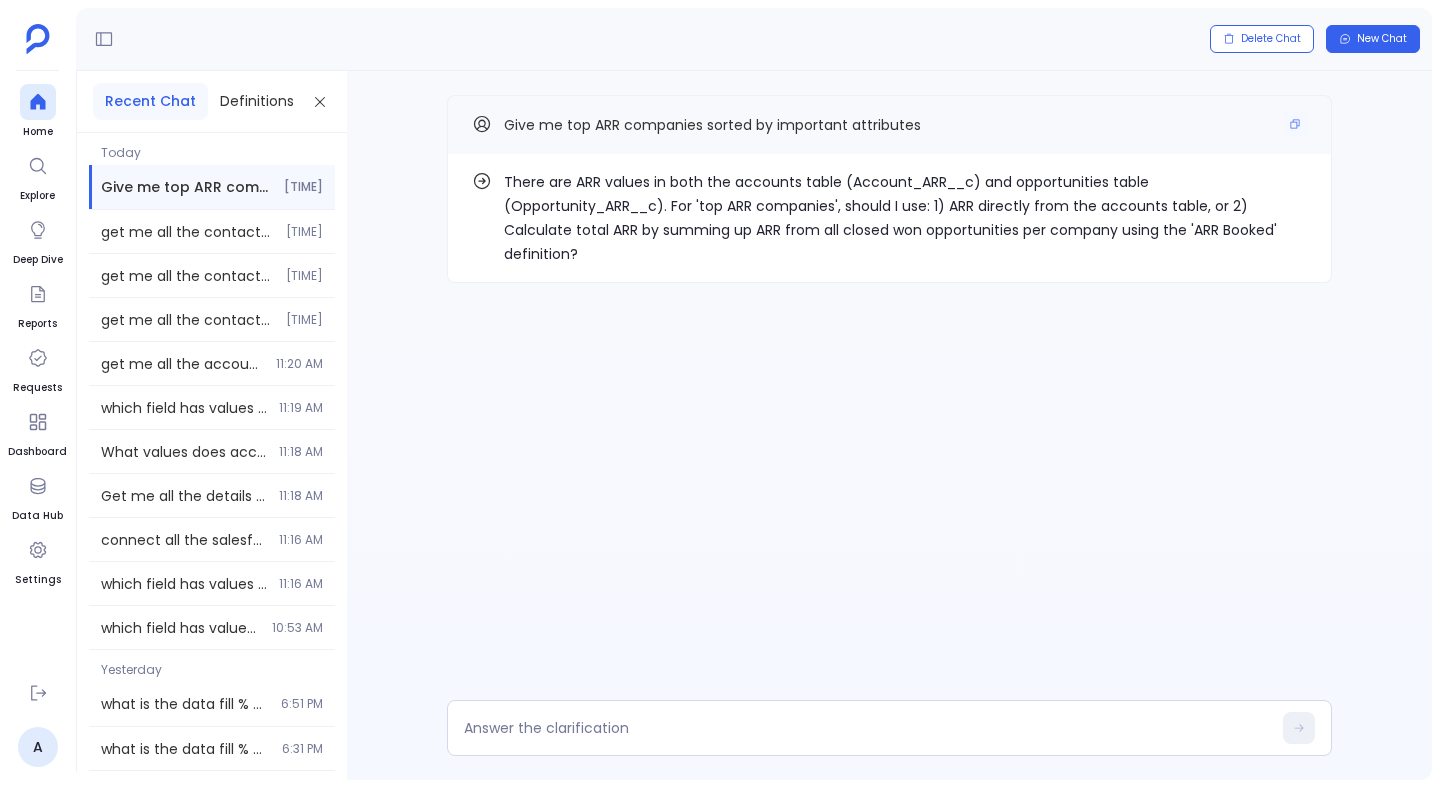 click on "Give me top ARR companies sorted by important attributes" at bounding box center (712, 125) 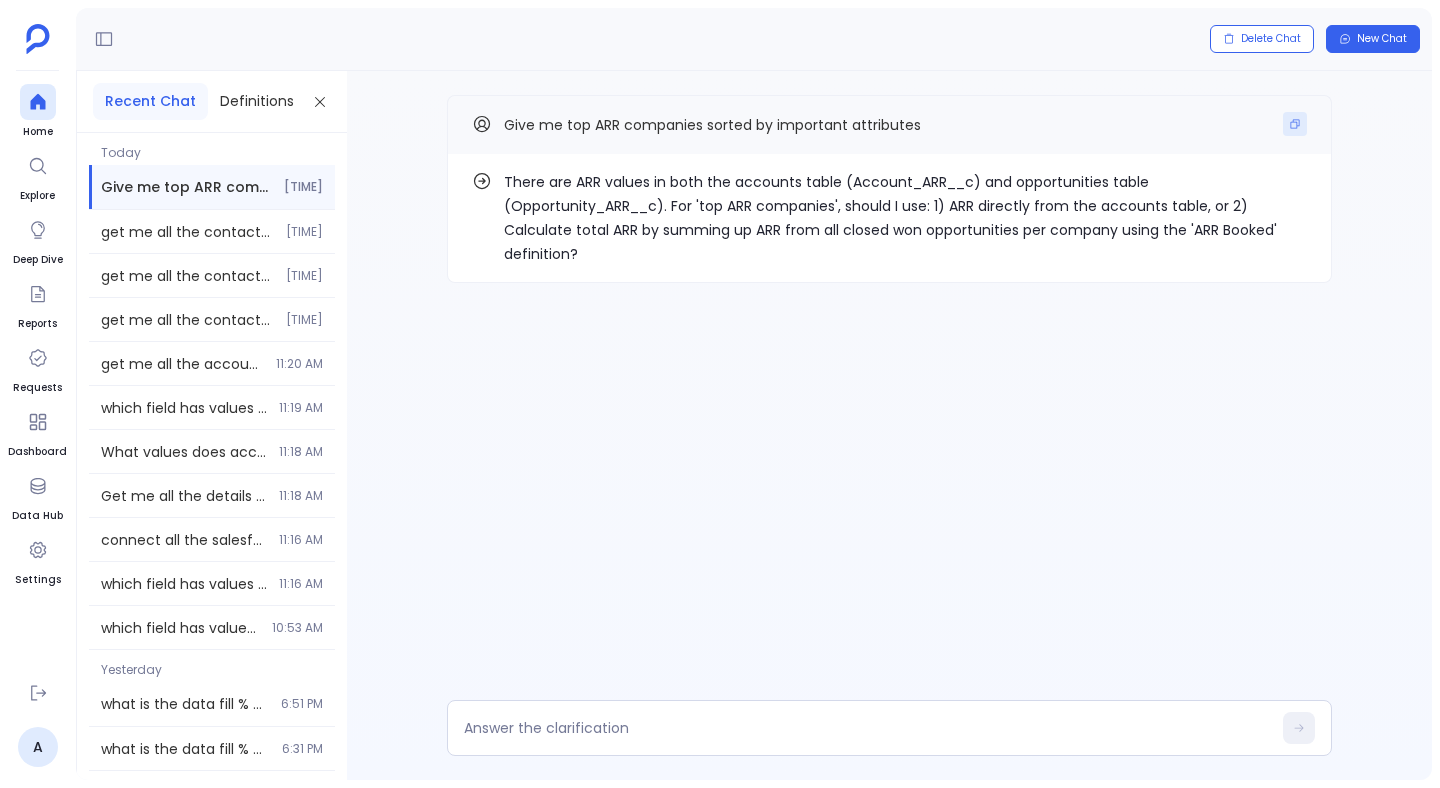 click at bounding box center (1295, 124) 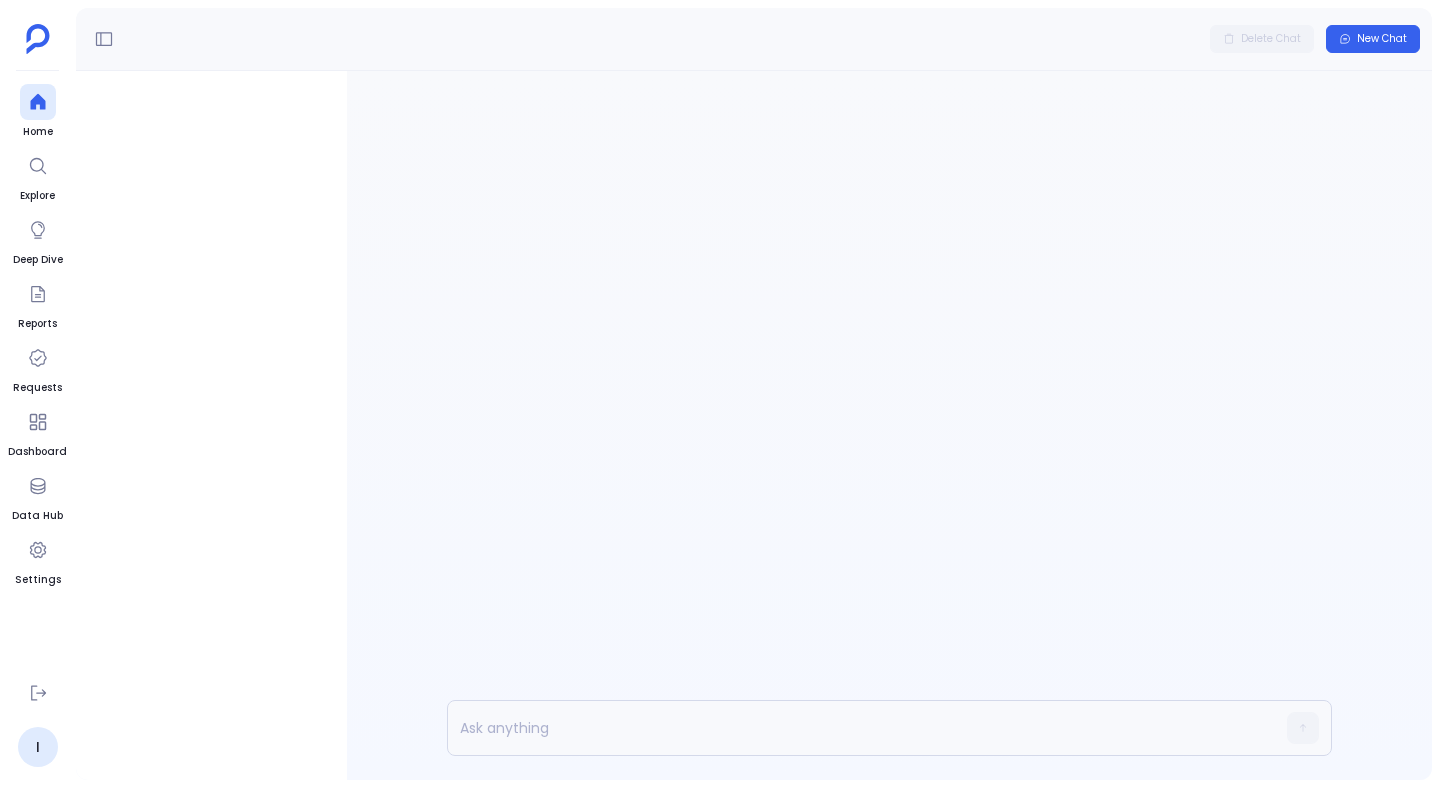 scroll, scrollTop: 0, scrollLeft: 0, axis: both 